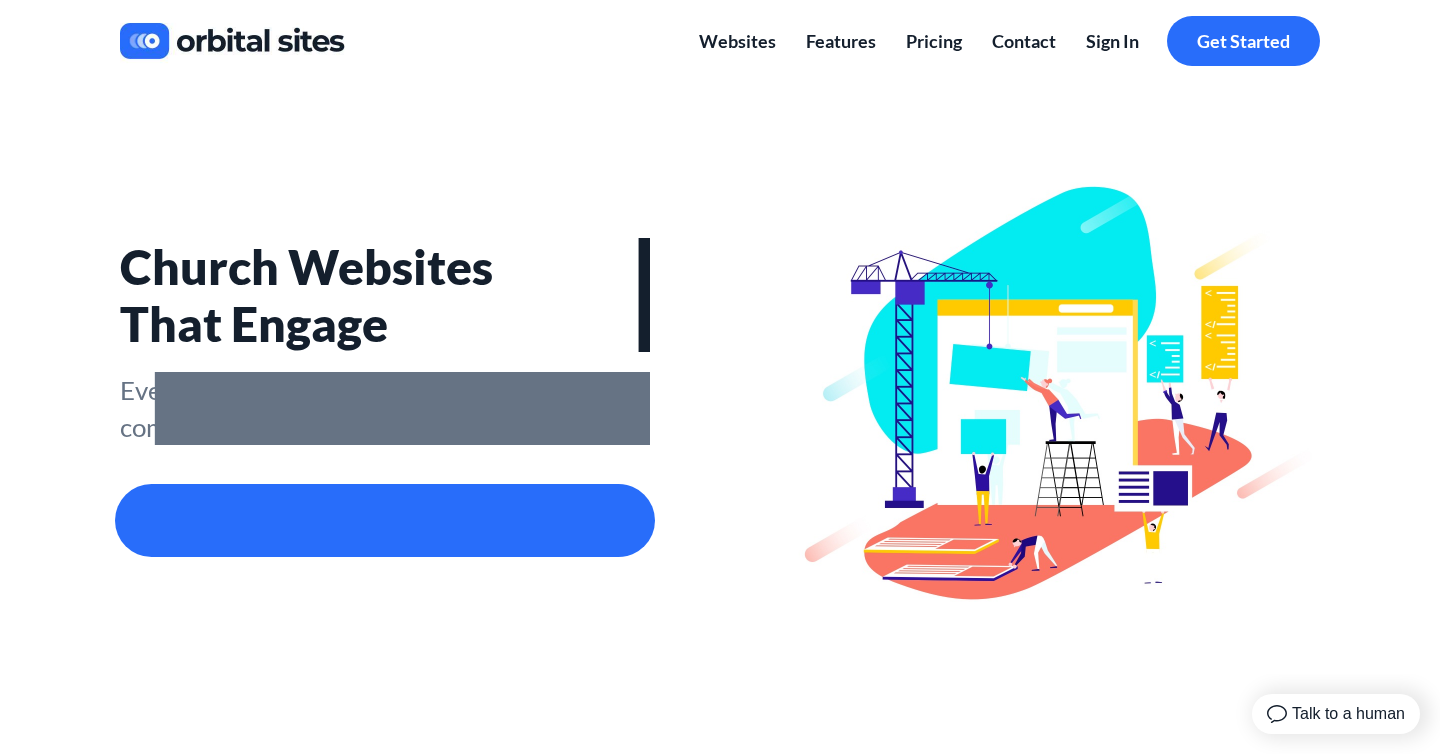 scroll, scrollTop: 0, scrollLeft: 0, axis: both 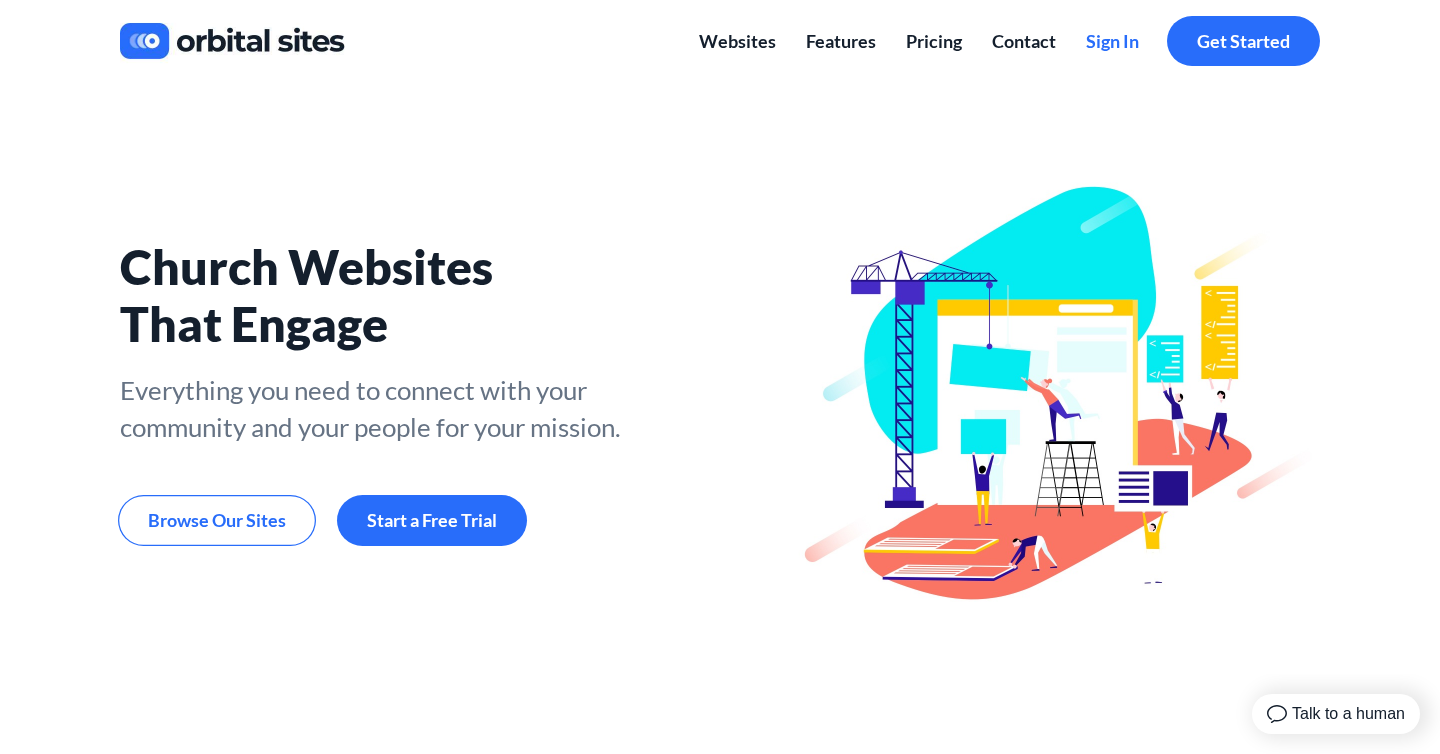 click on "Sign In" at bounding box center [1112, 41] 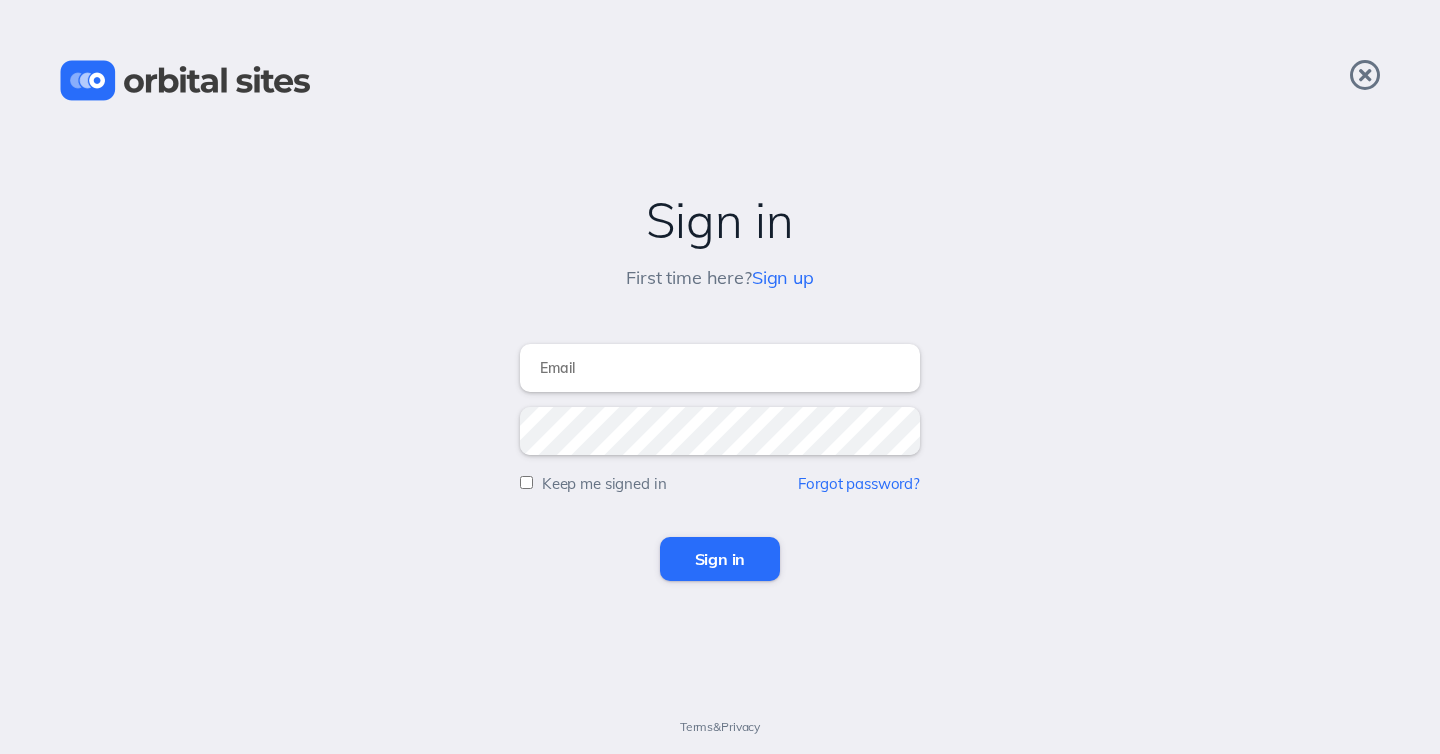 scroll, scrollTop: 0, scrollLeft: 0, axis: both 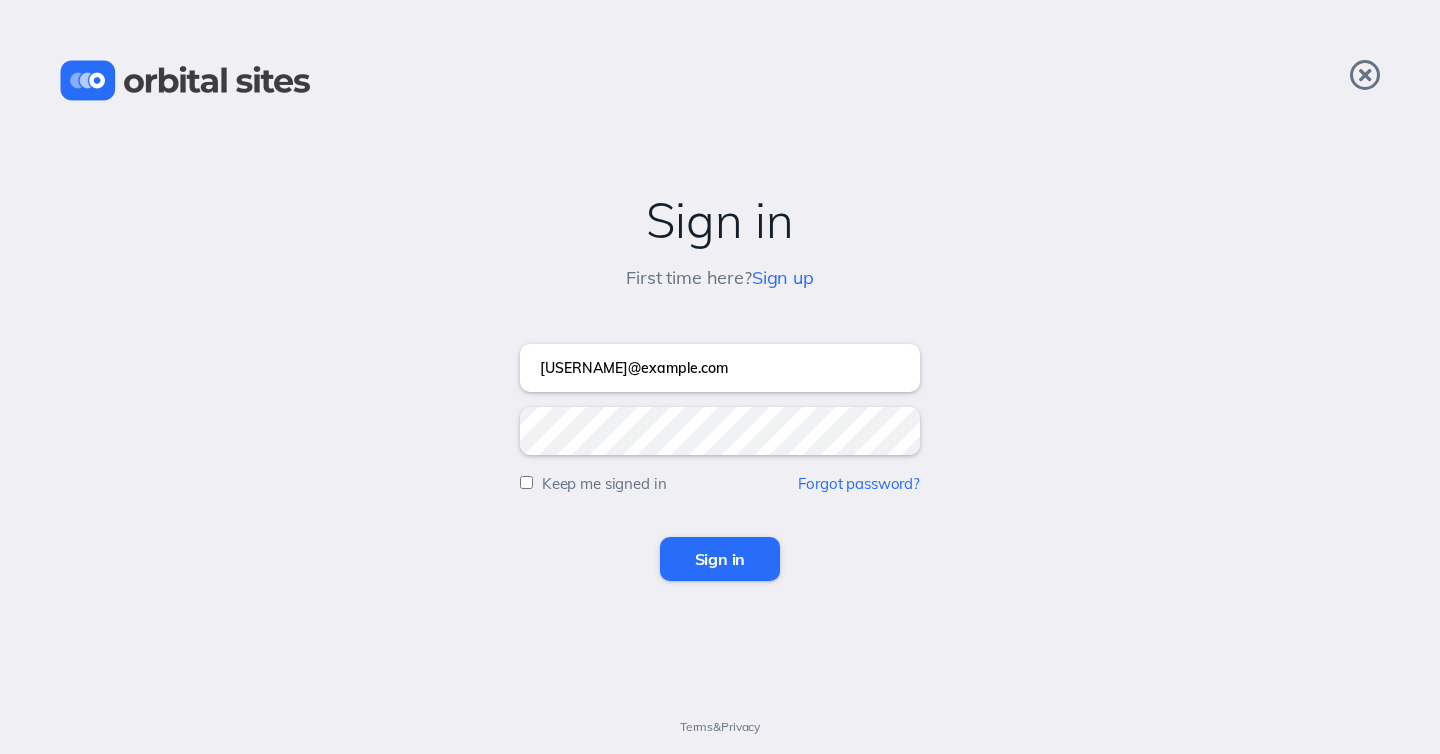 click on "Sign in" at bounding box center (720, 559) 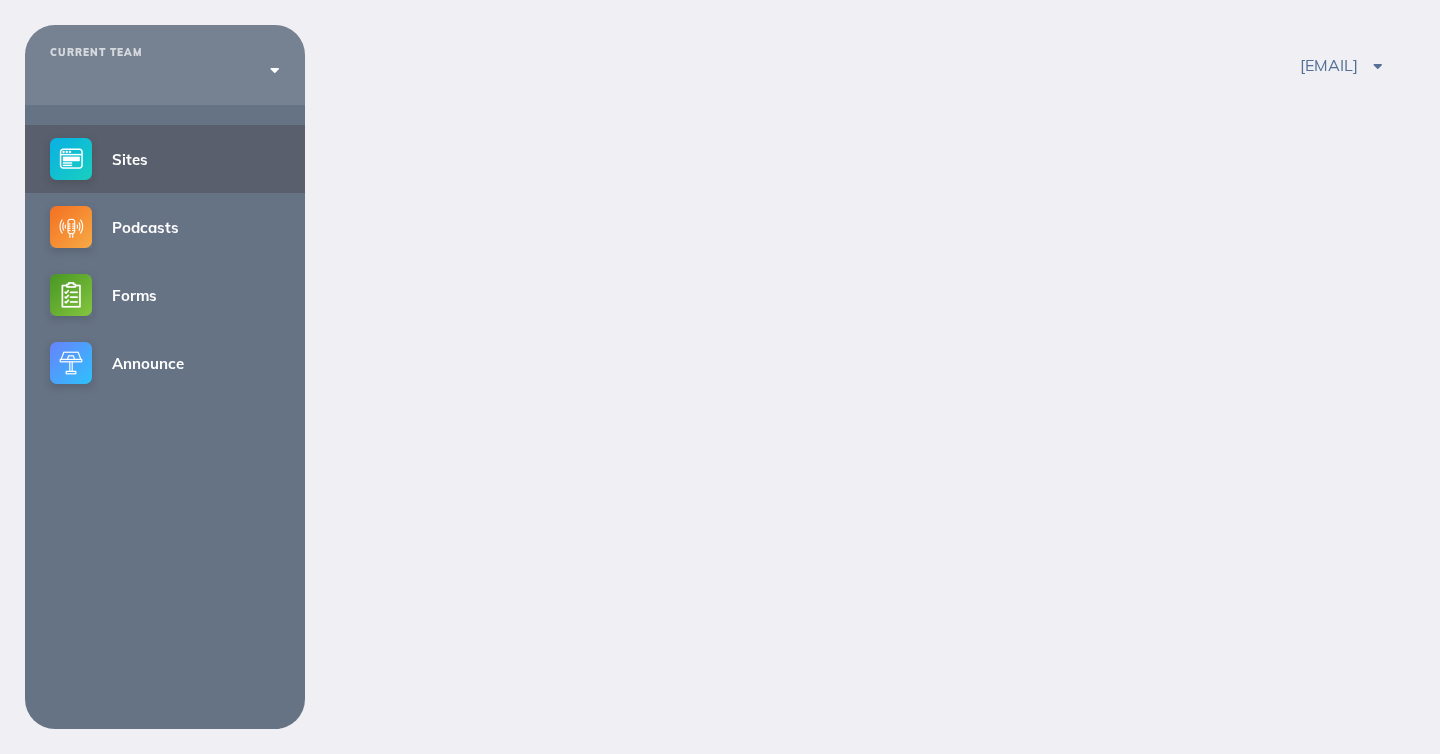 scroll, scrollTop: 0, scrollLeft: 0, axis: both 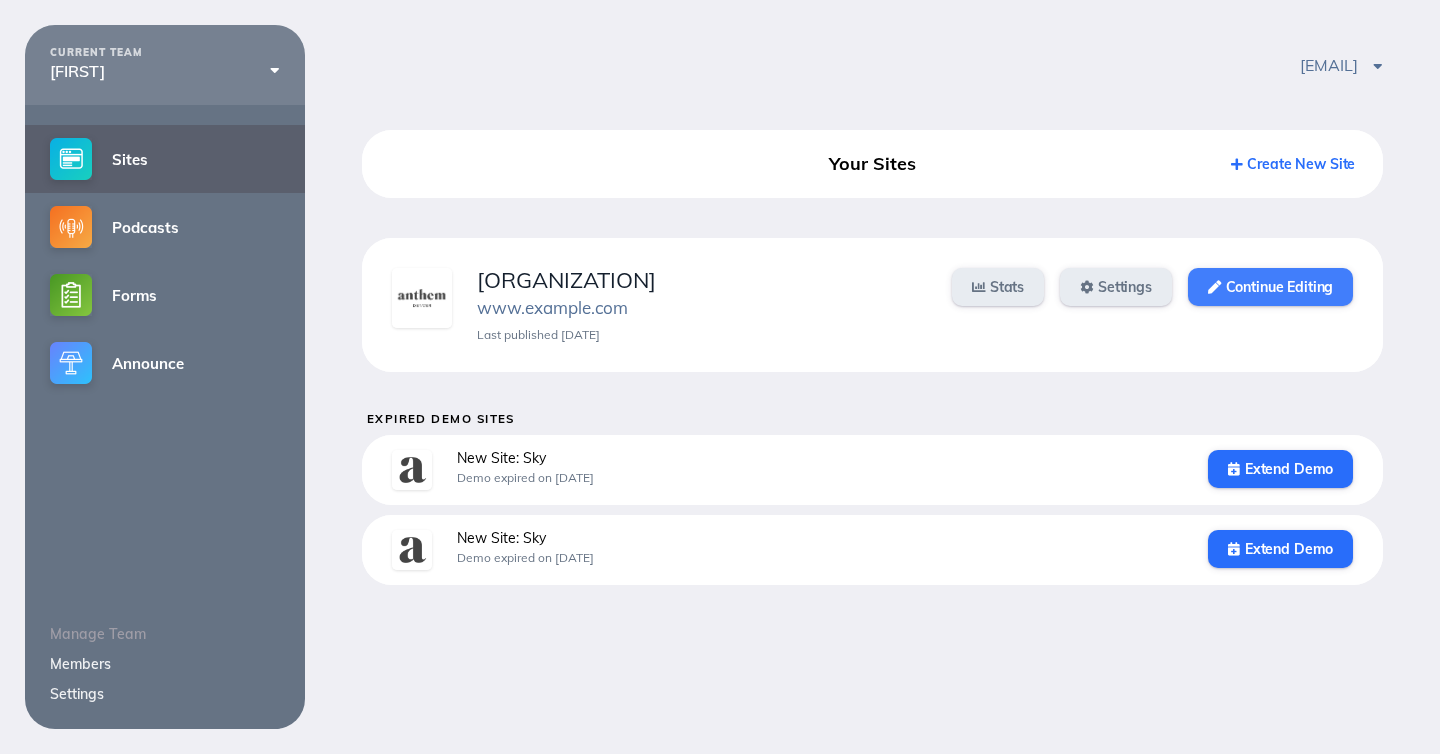 click on "Continue Editing" at bounding box center (1270, 287) 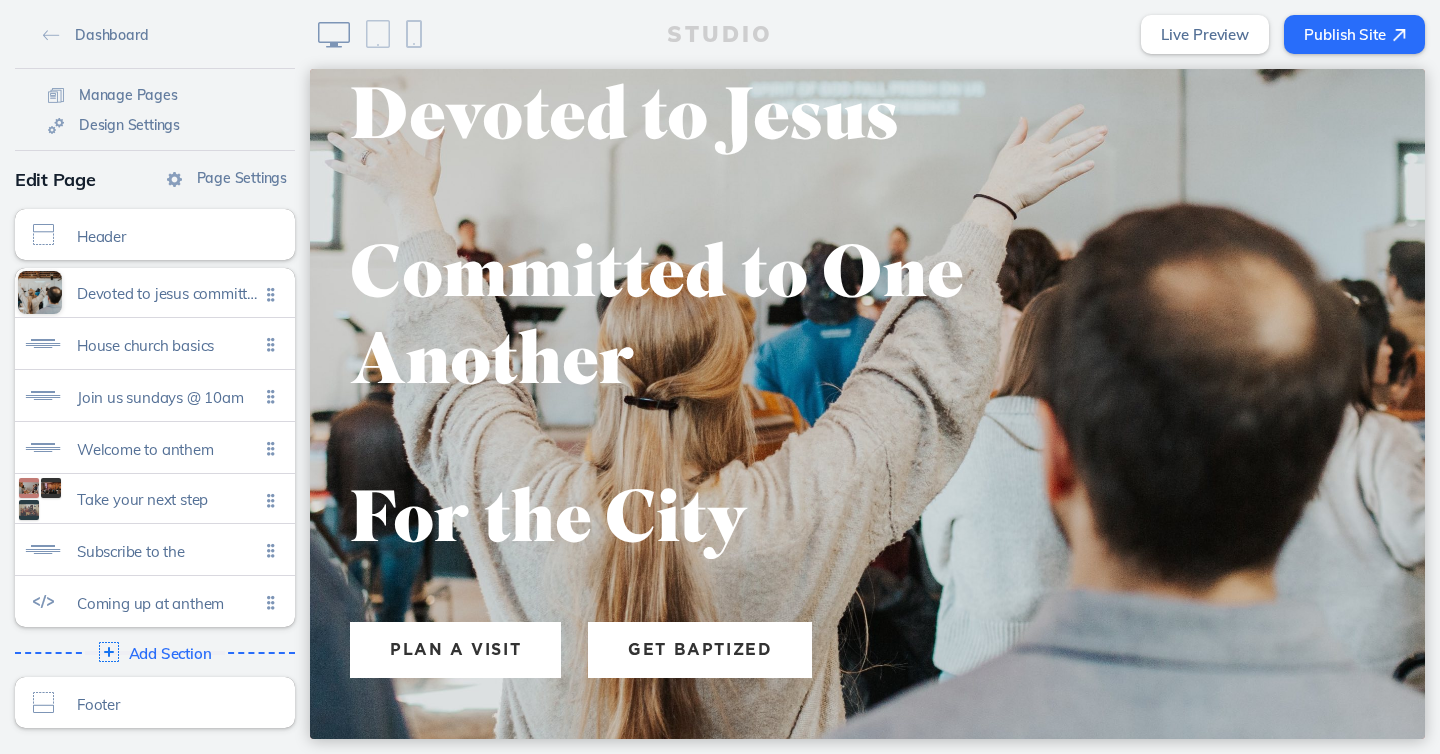 scroll, scrollTop: 0, scrollLeft: 0, axis: both 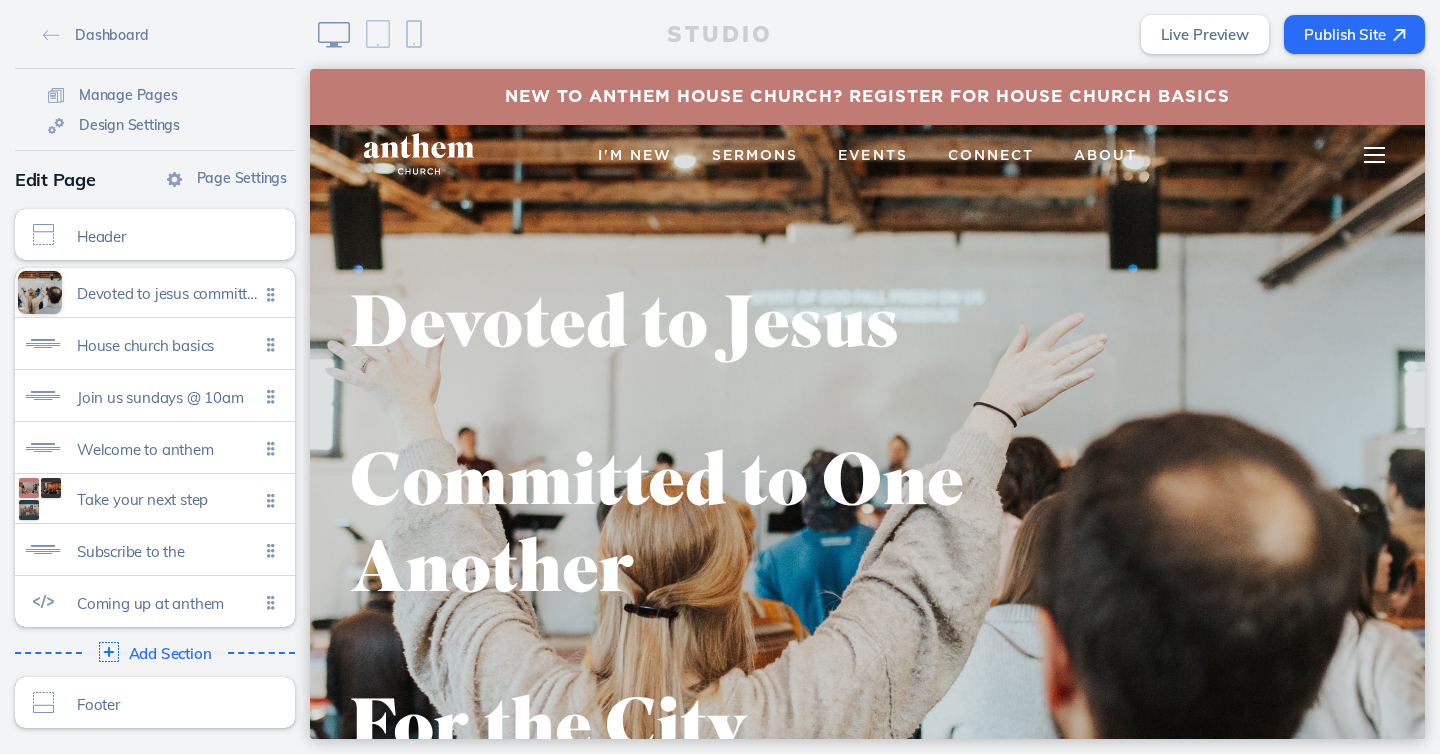 click at bounding box center [1374, 155] 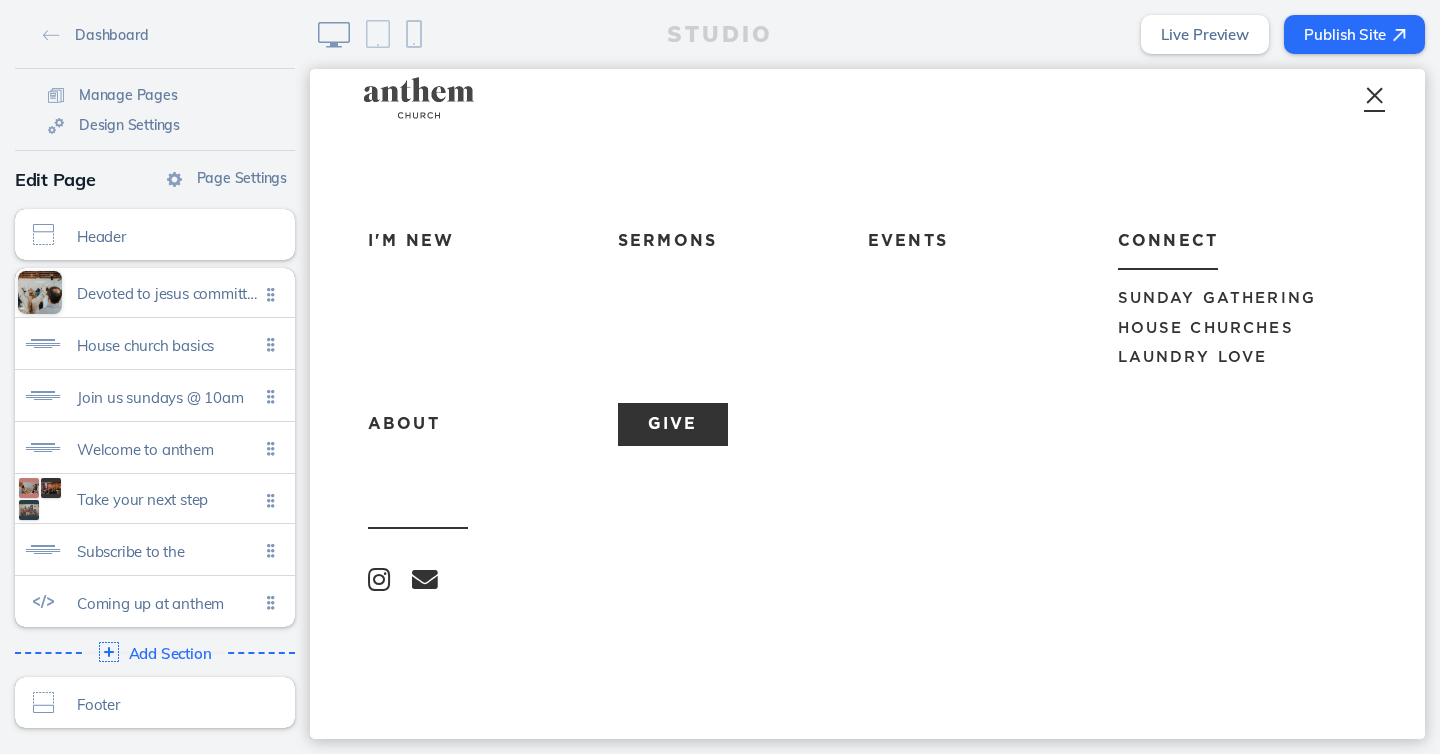 click on "House Churches" at bounding box center [1243, 328] 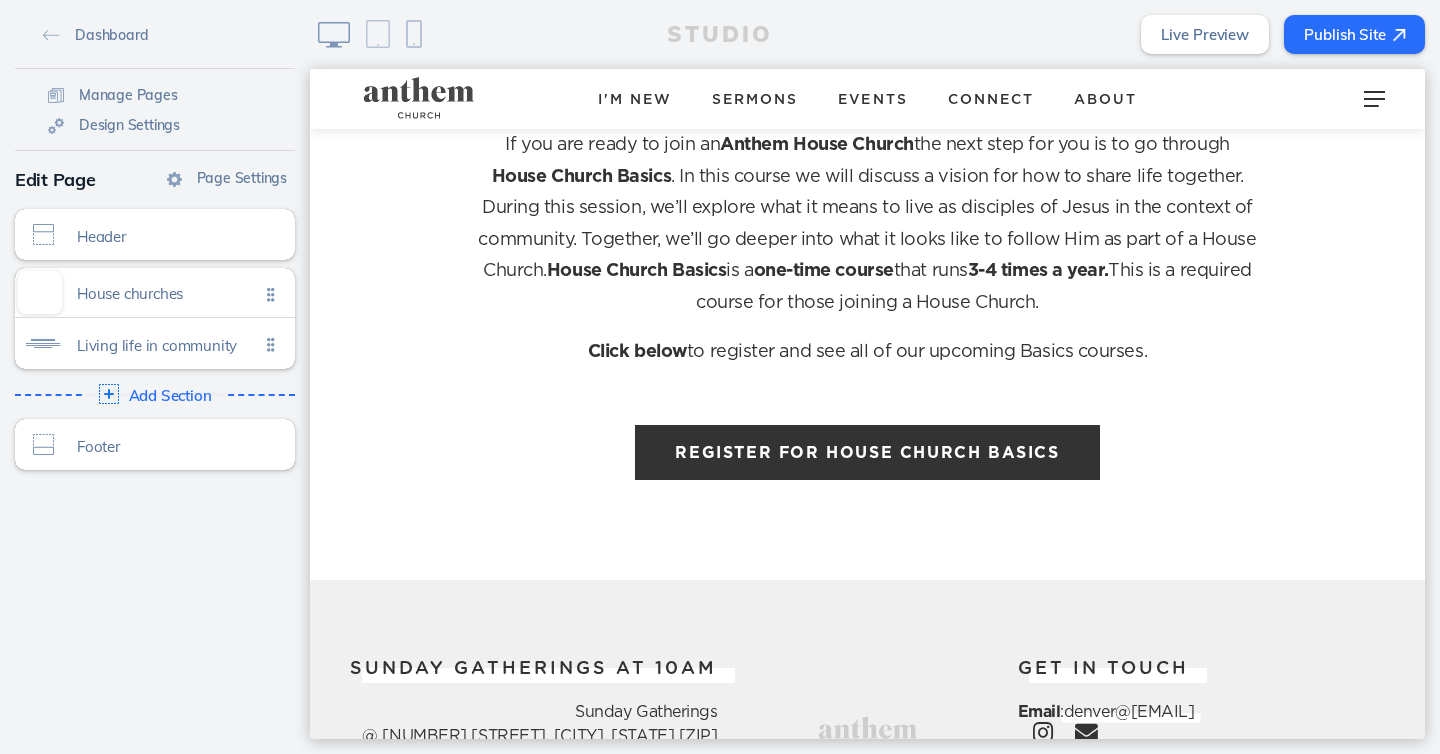 scroll, scrollTop: 963, scrollLeft: 0, axis: vertical 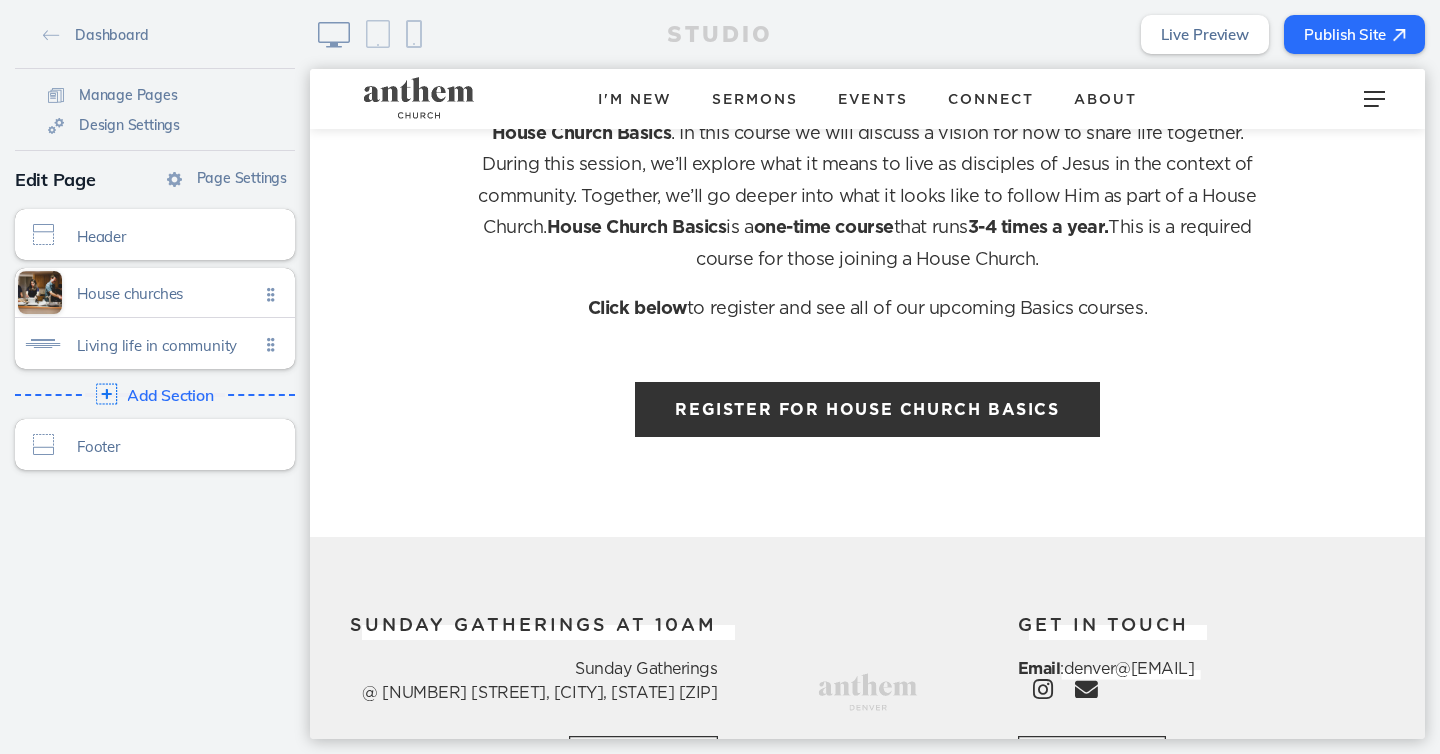 click on "Add Section" 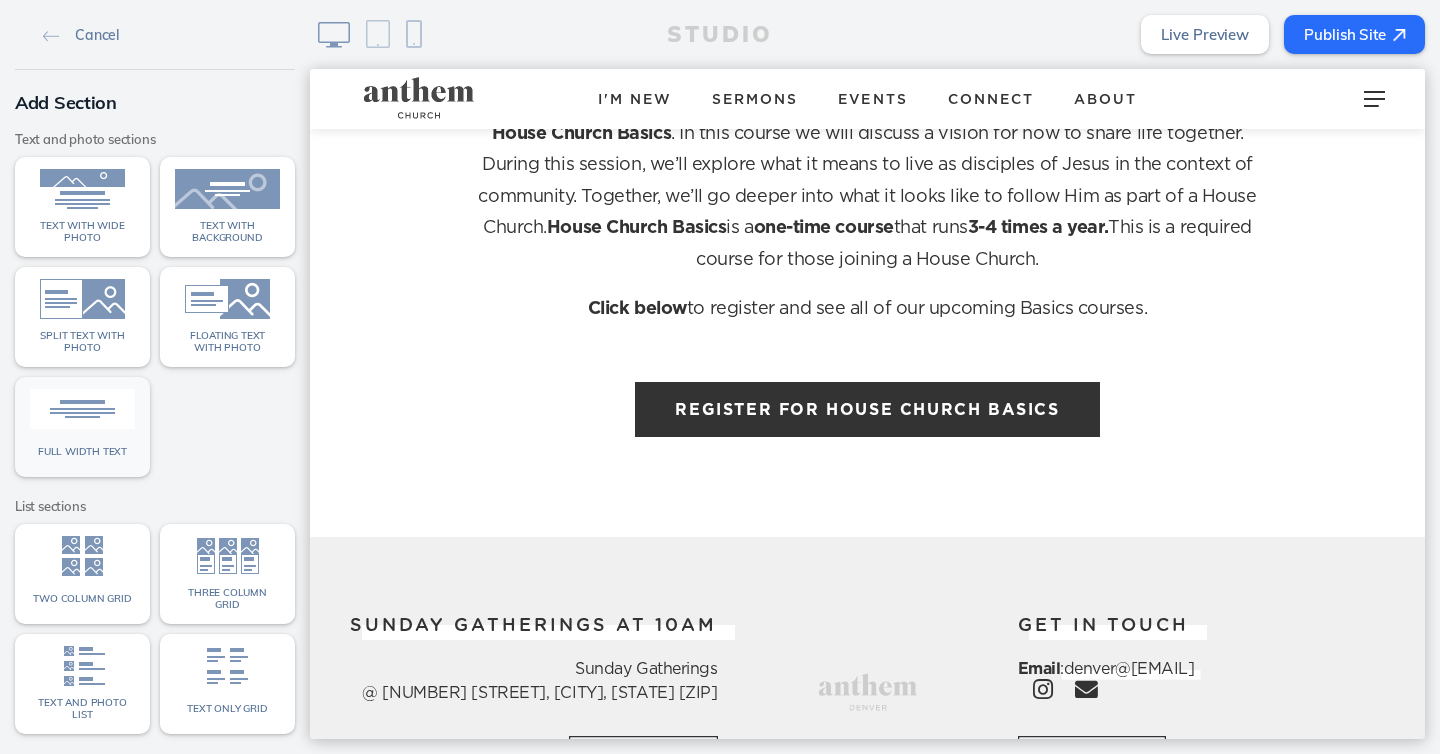 click 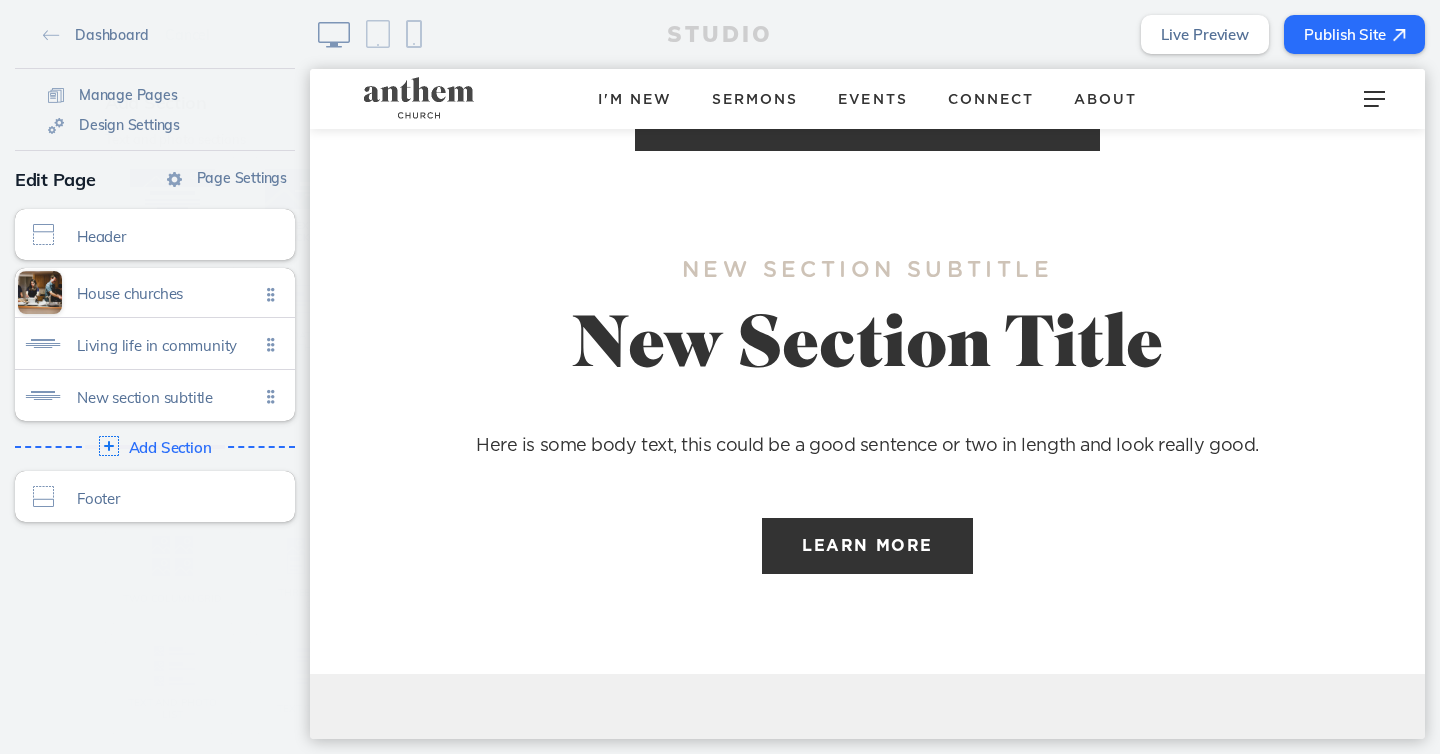 scroll, scrollTop: 1271, scrollLeft: 0, axis: vertical 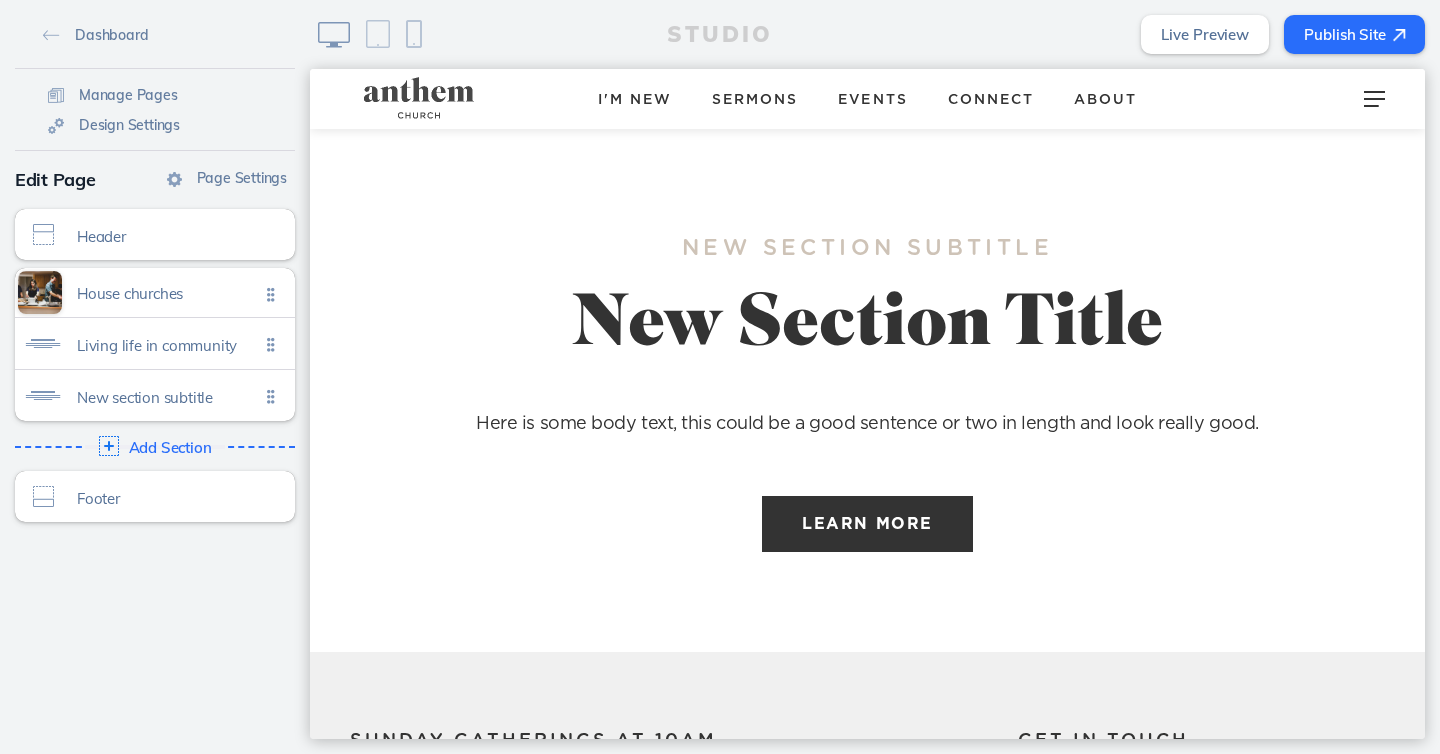 click on "New Section Title" at bounding box center [868, 326] 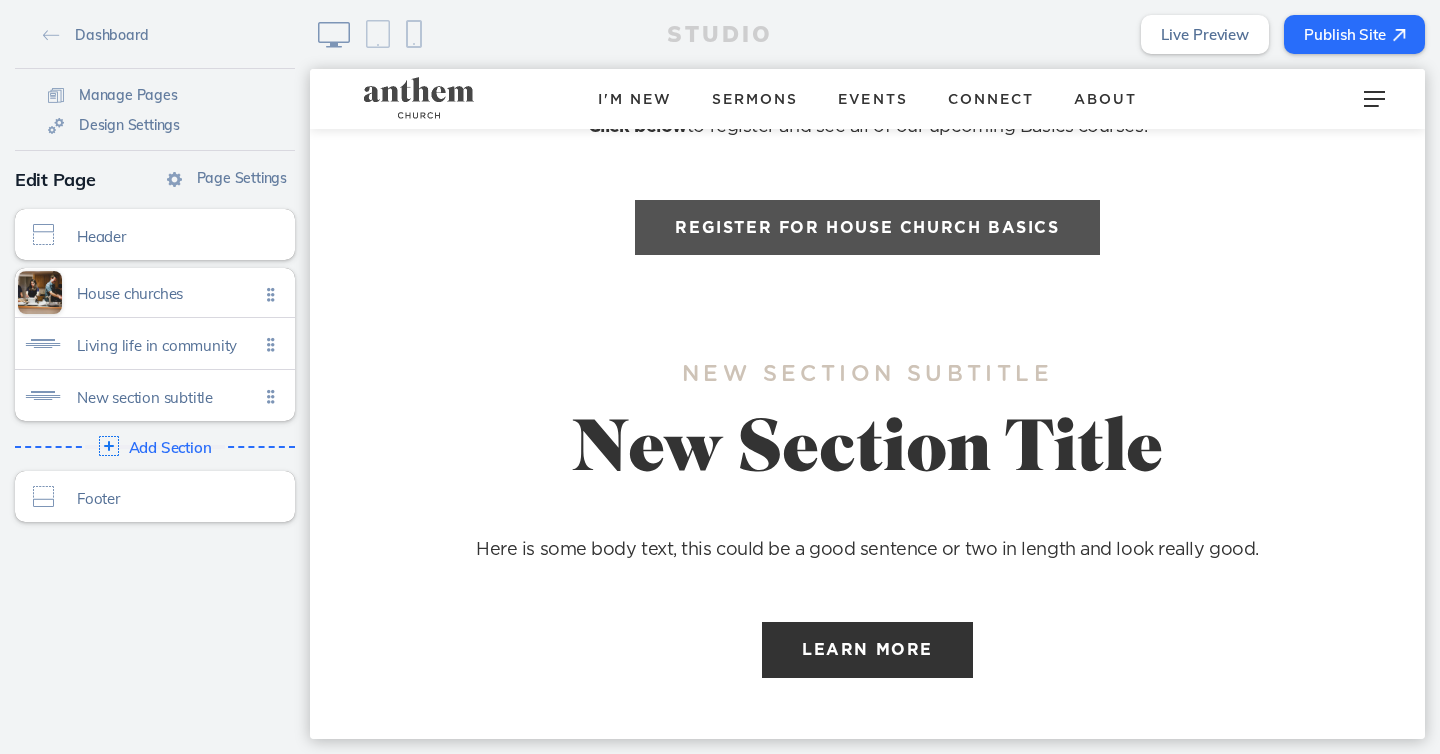 scroll, scrollTop: 1159, scrollLeft: 0, axis: vertical 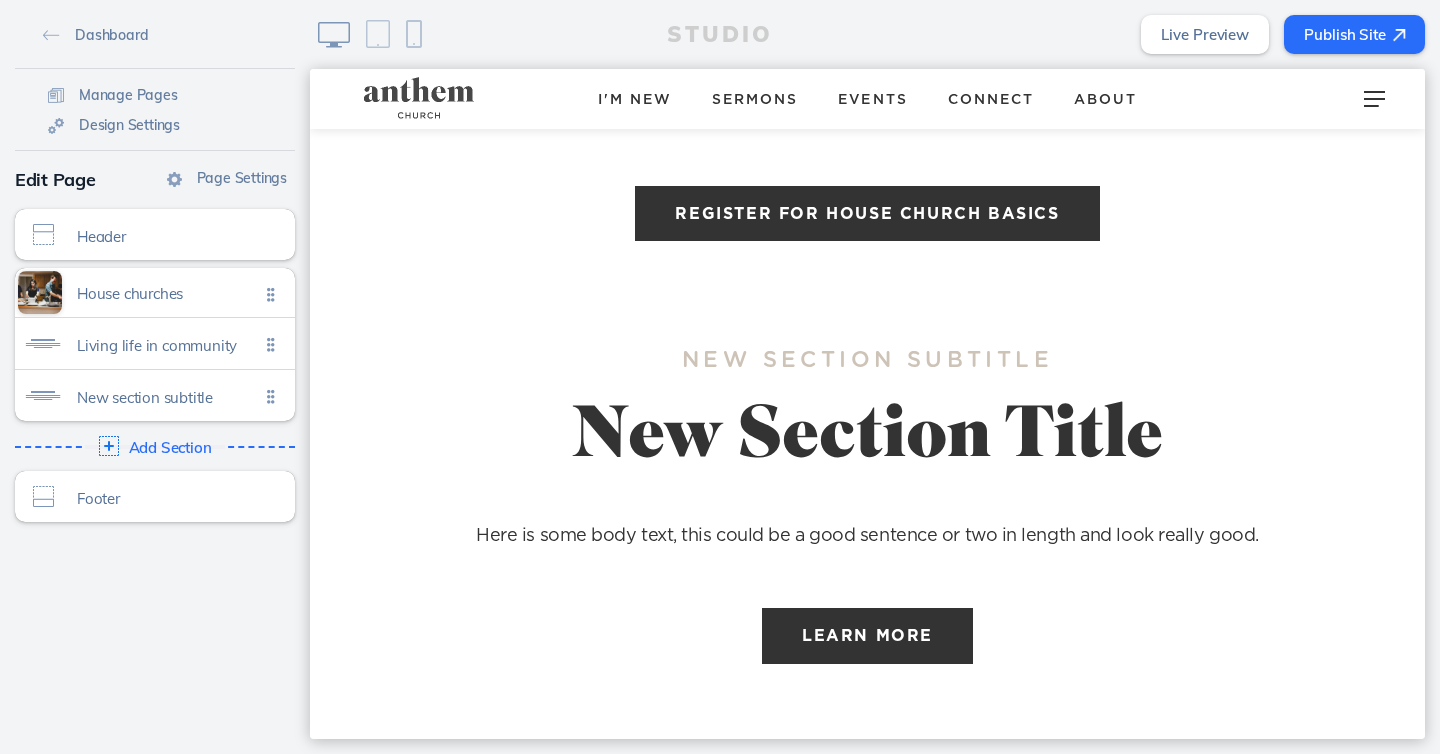 click on "New Section Subtitle
New Section Title
Here is some body text, this could be a good sentence or two in length and look really good.
Learn more" at bounding box center [868, 508] 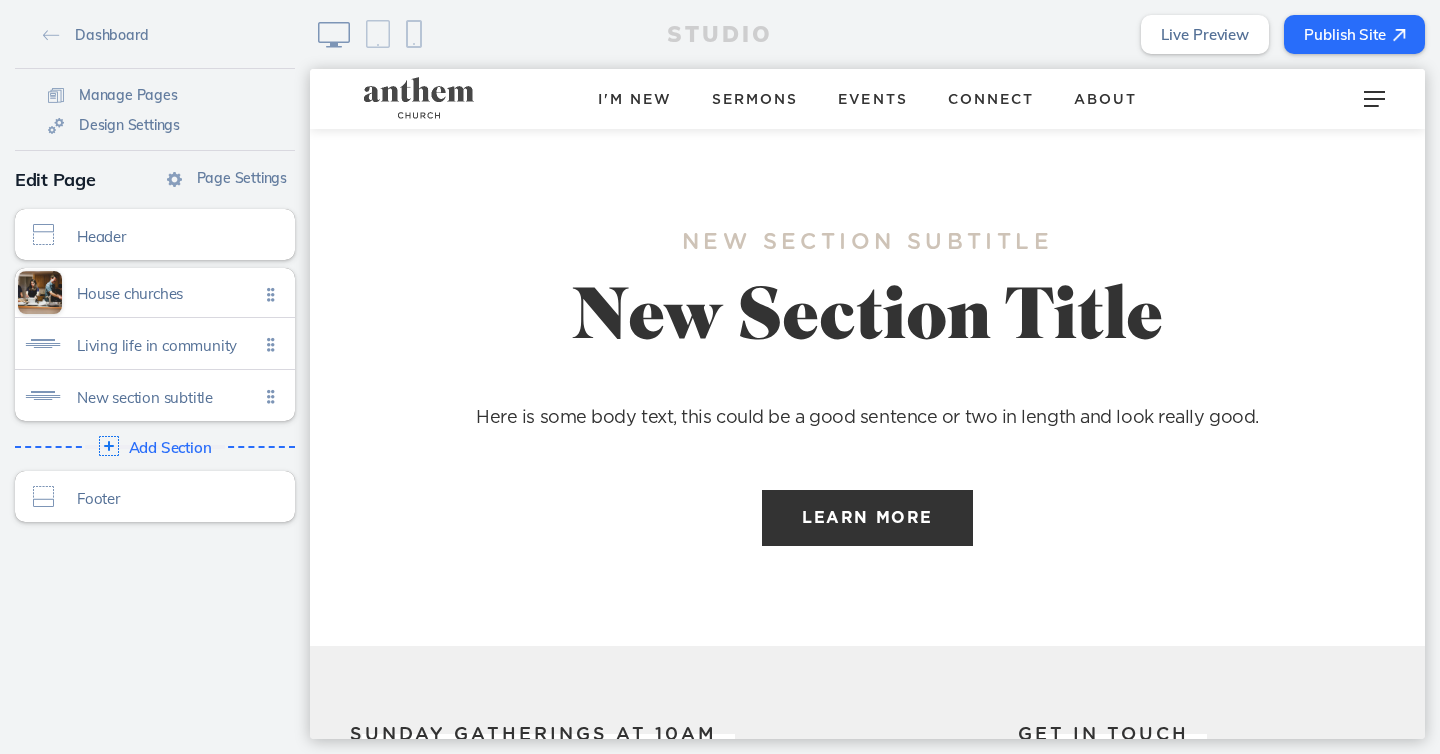 scroll, scrollTop: 1279, scrollLeft: 0, axis: vertical 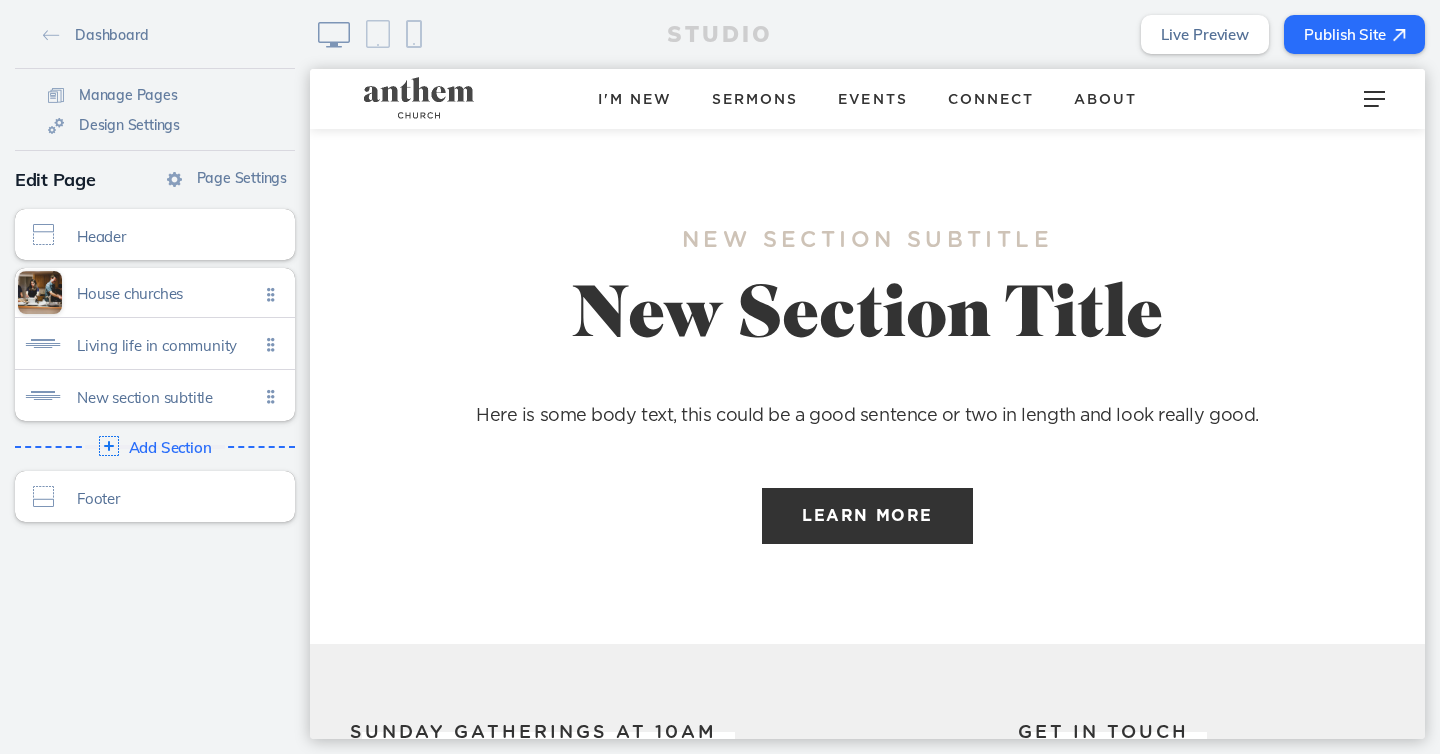 click on "New Section Title" at bounding box center [868, 318] 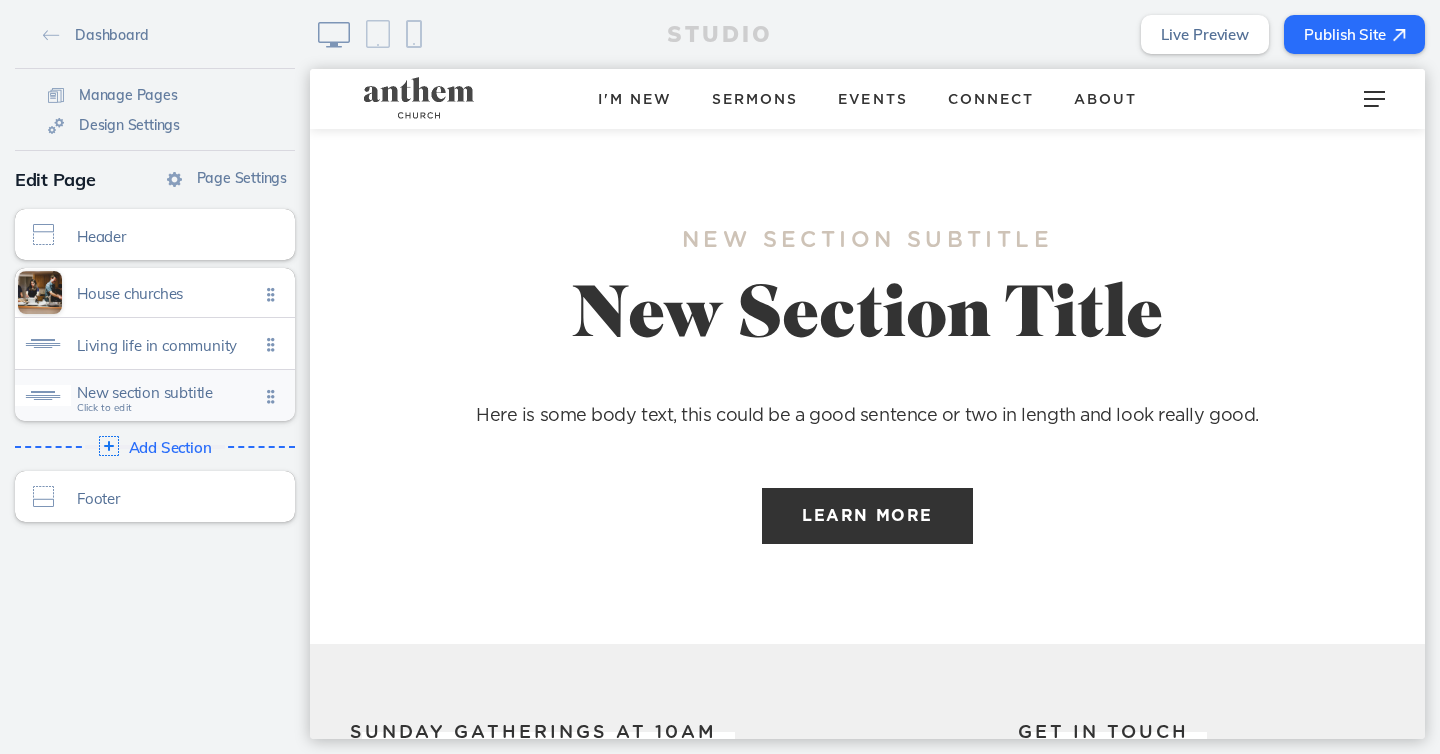 click on "New section subtitle" 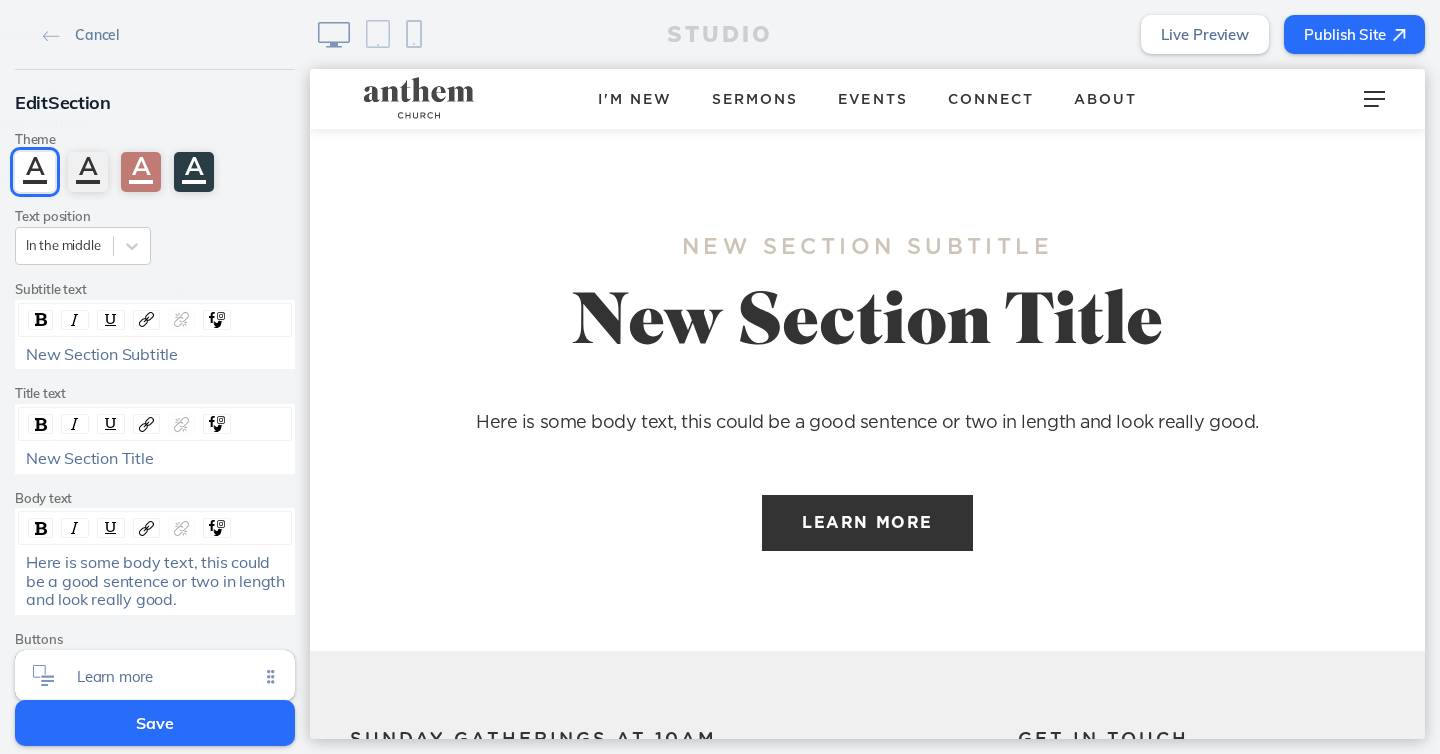 scroll, scrollTop: 1271, scrollLeft: 0, axis: vertical 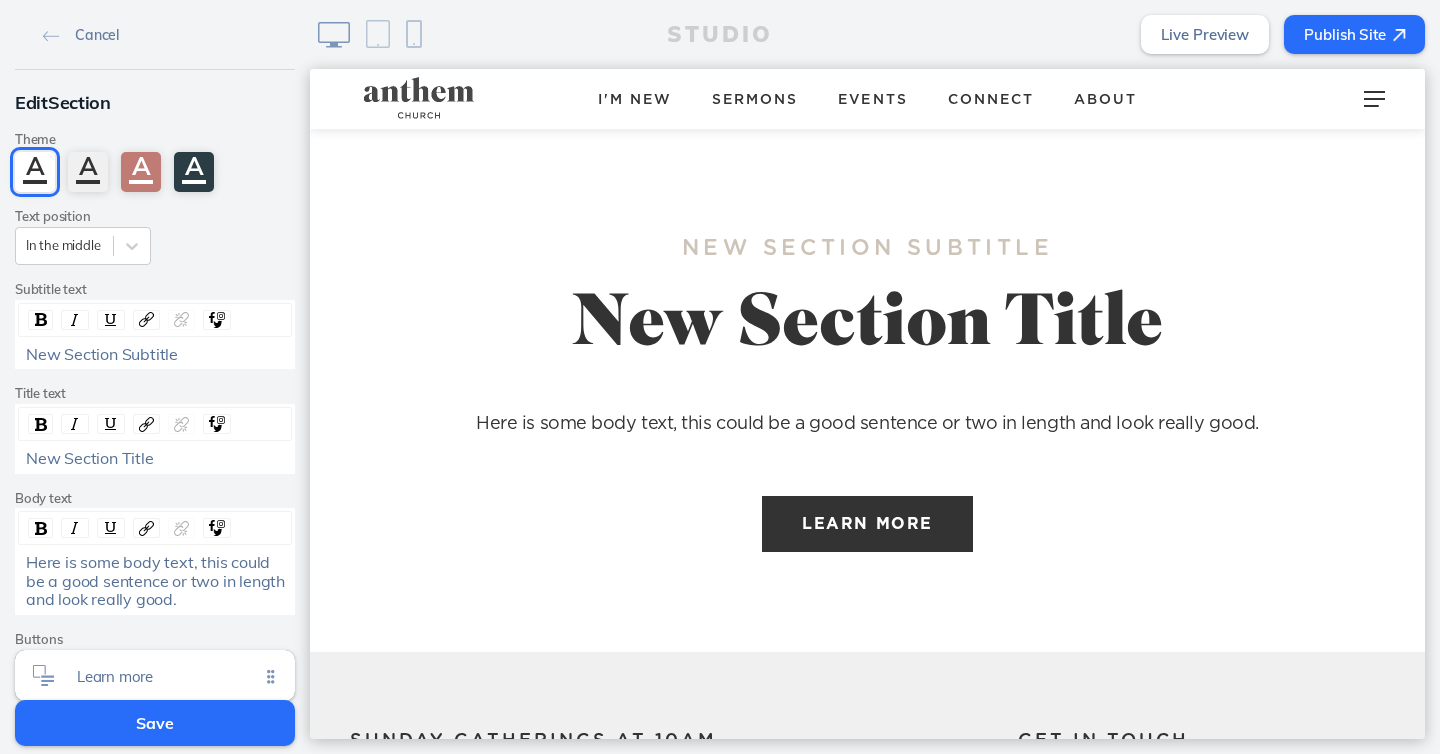 click on "New Section Subtitle" 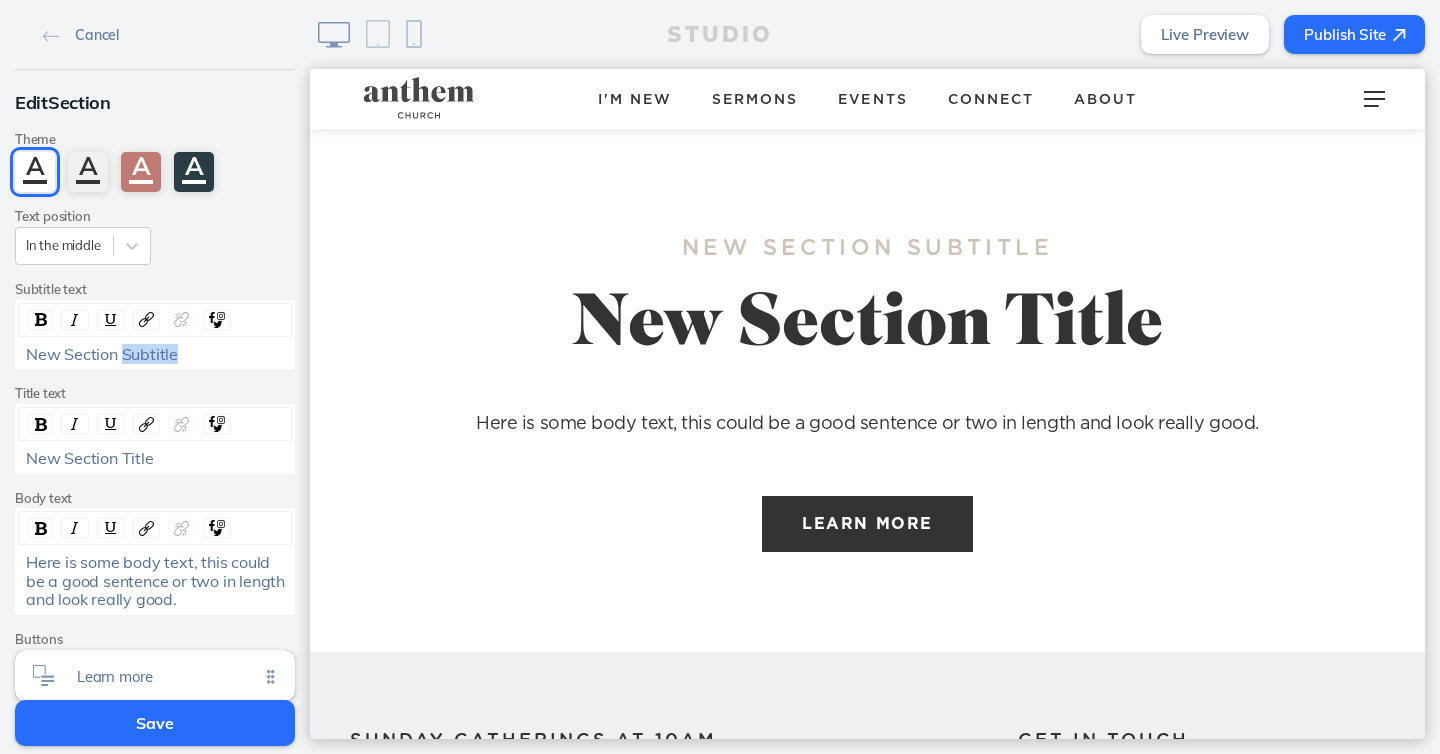 click on "New Section Subtitle" 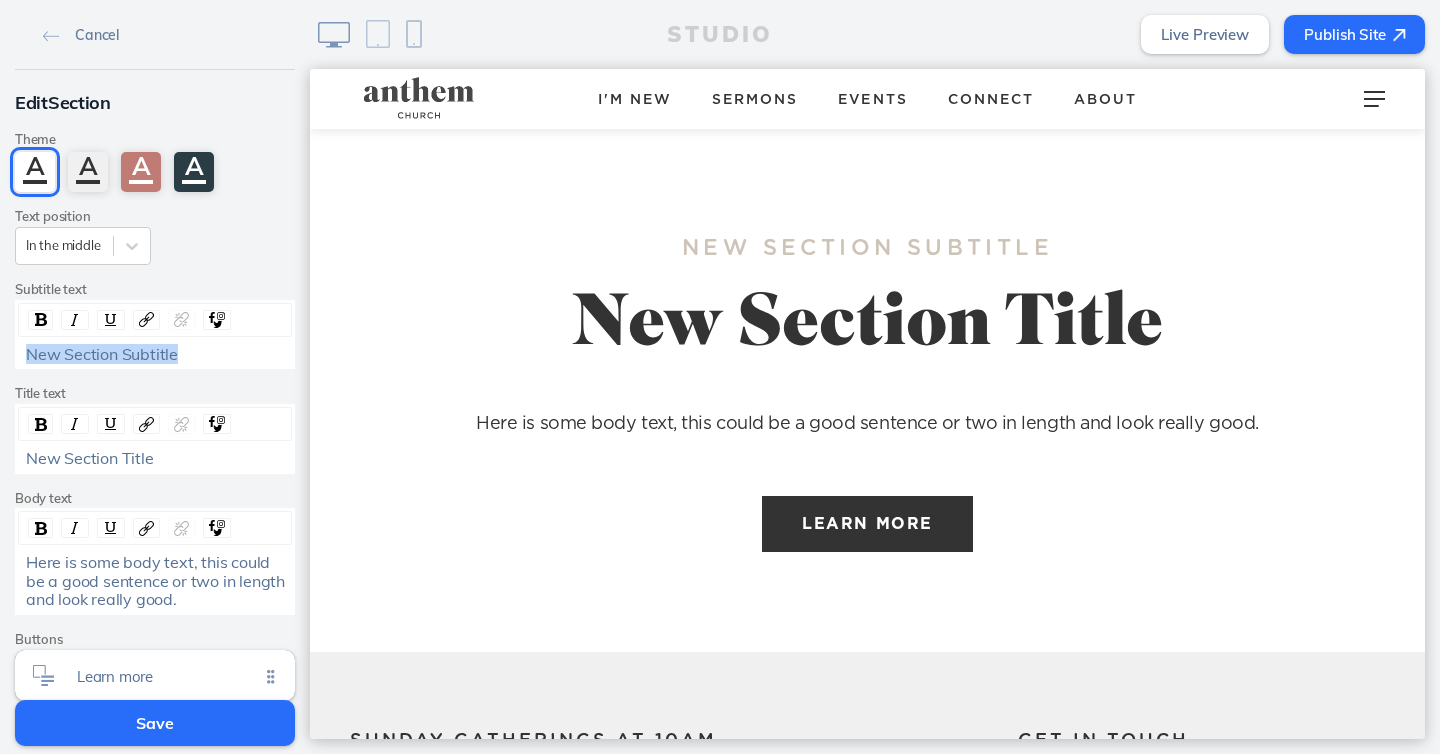 click on "New Section Subtitle" 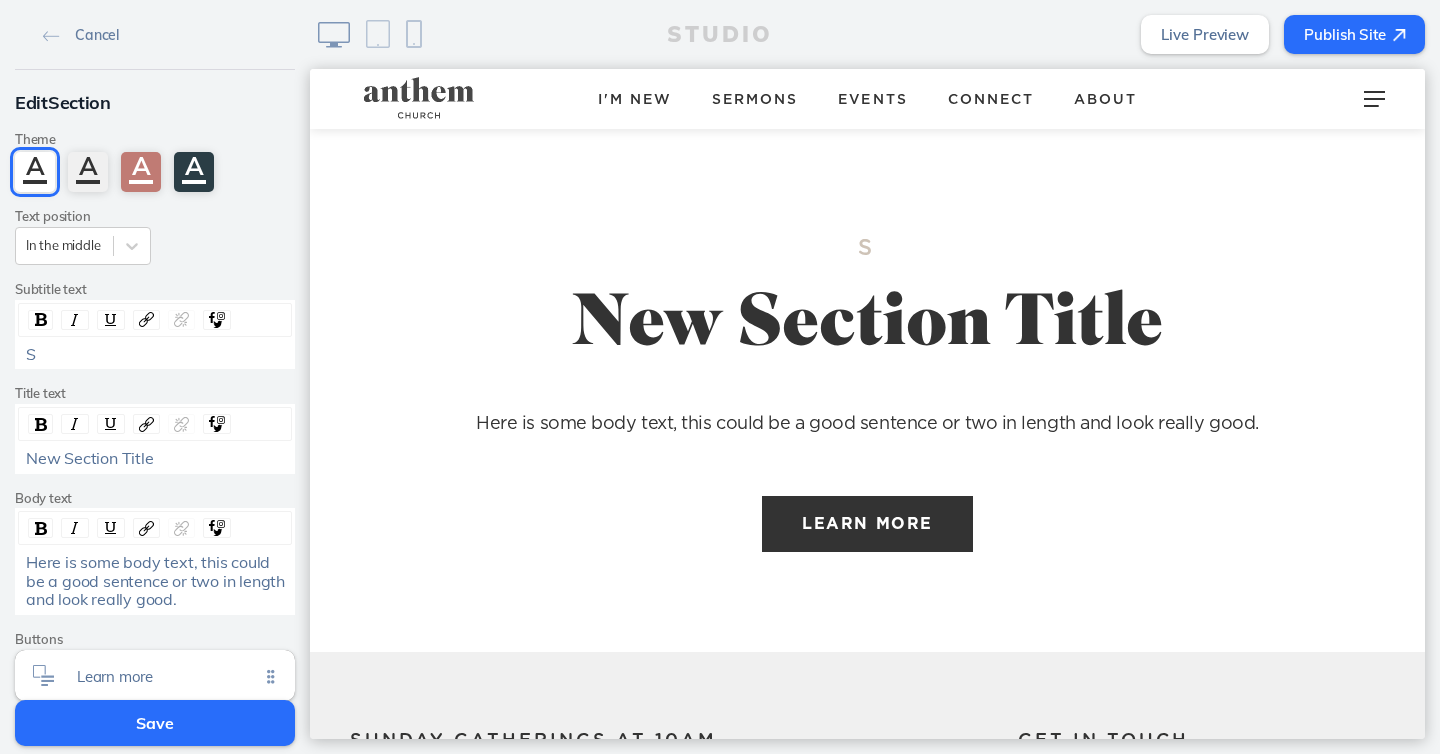 type 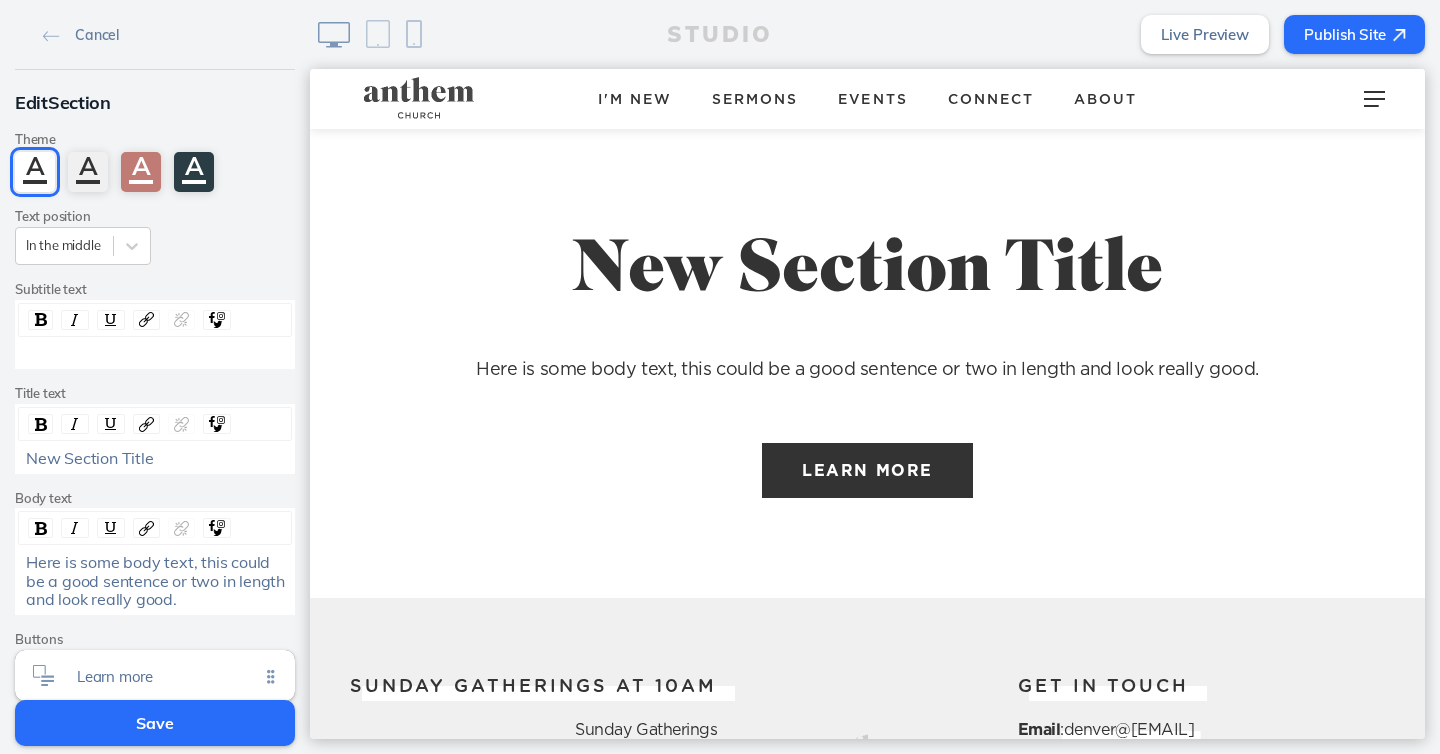 click on "New Section Title" 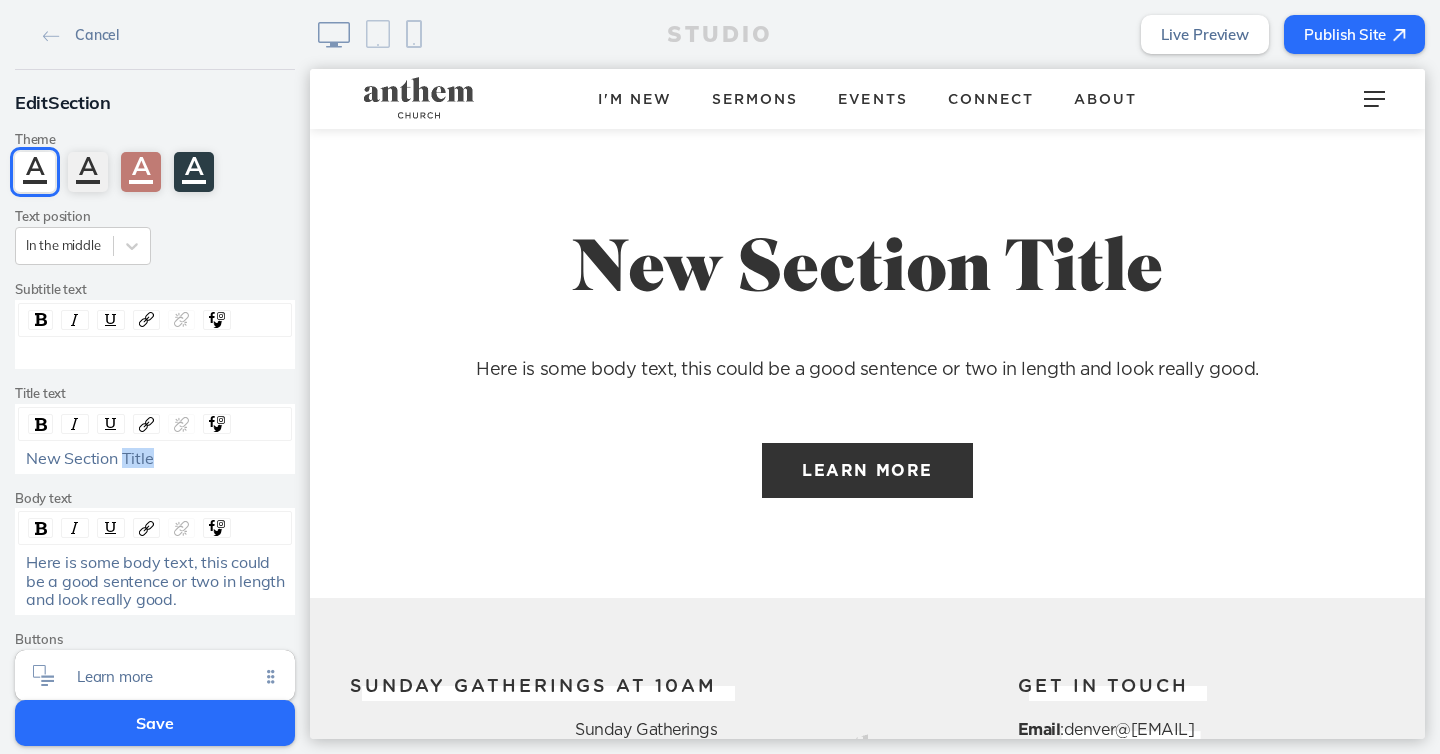 click on "New Section Title" 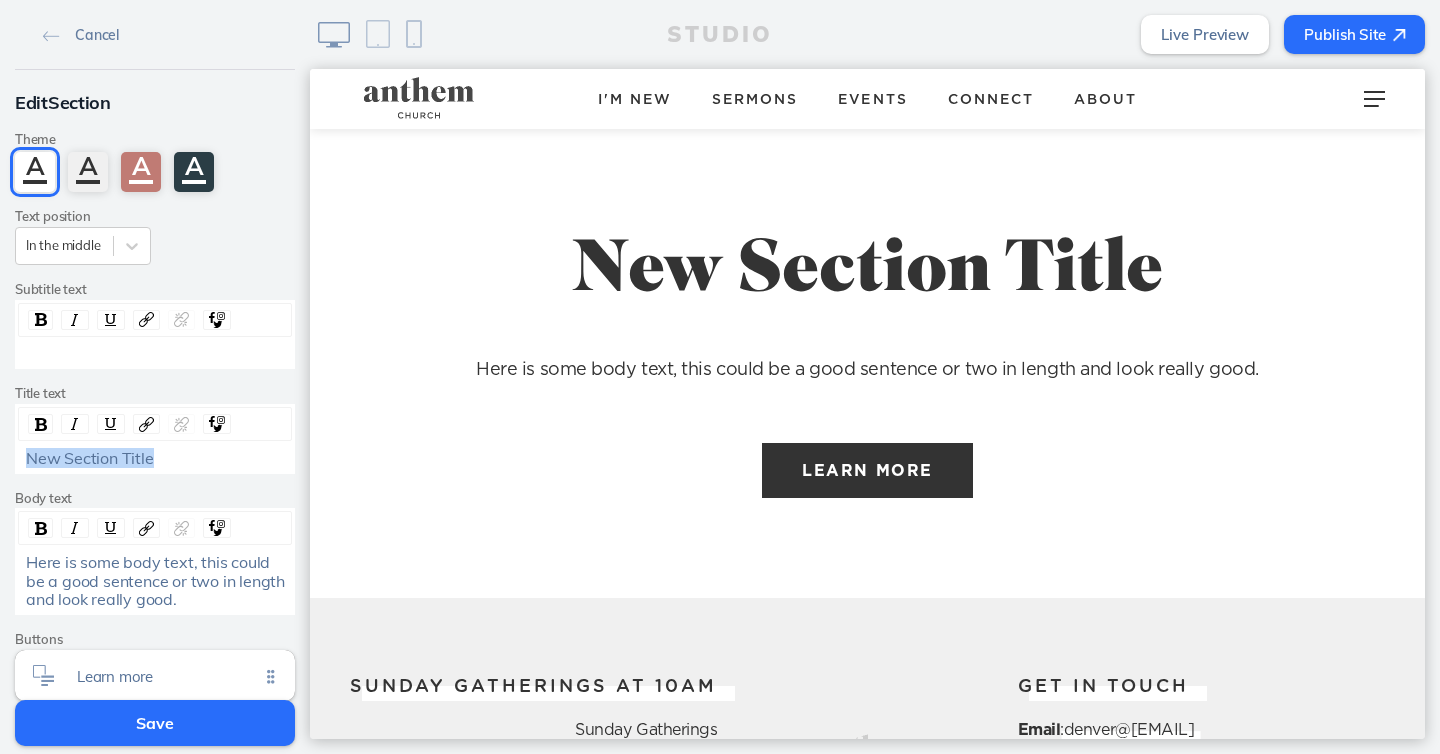 click on "New Section Title" 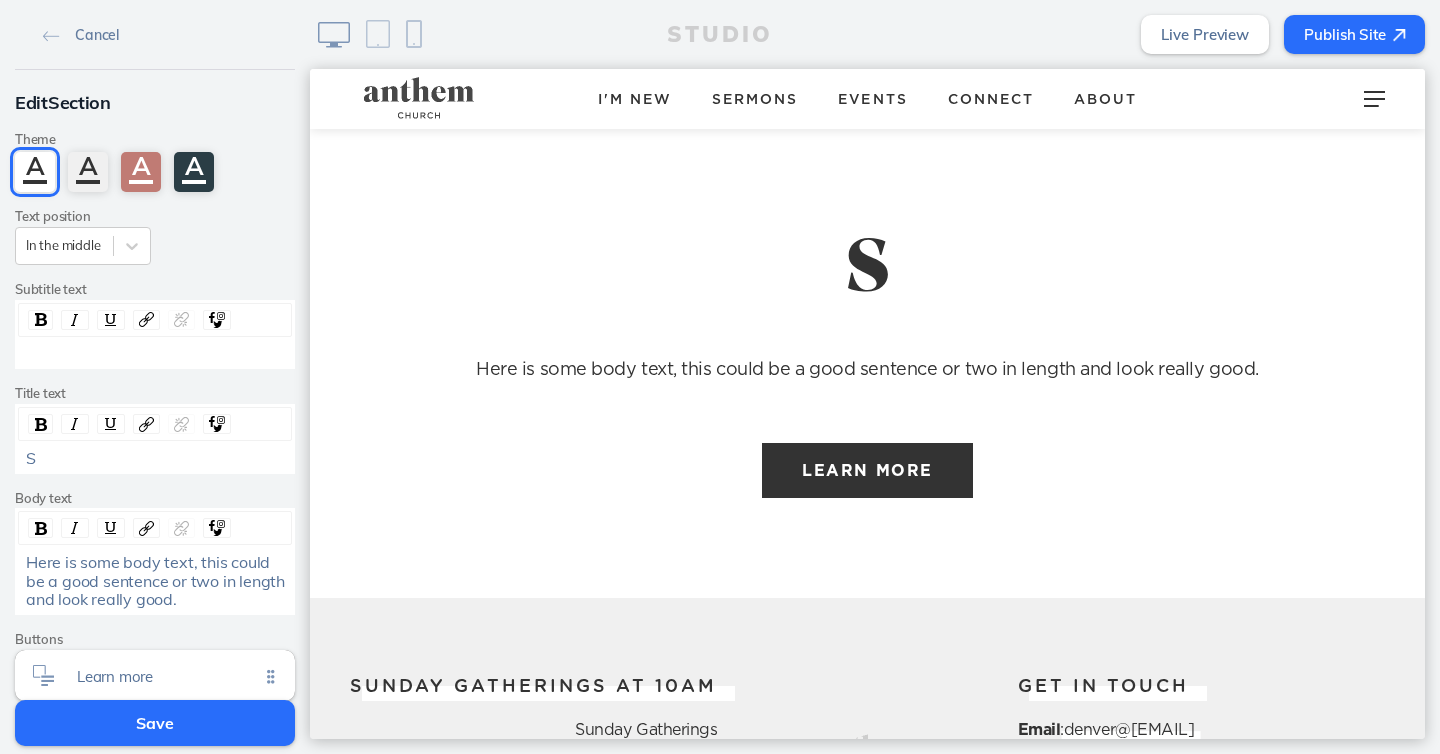 type 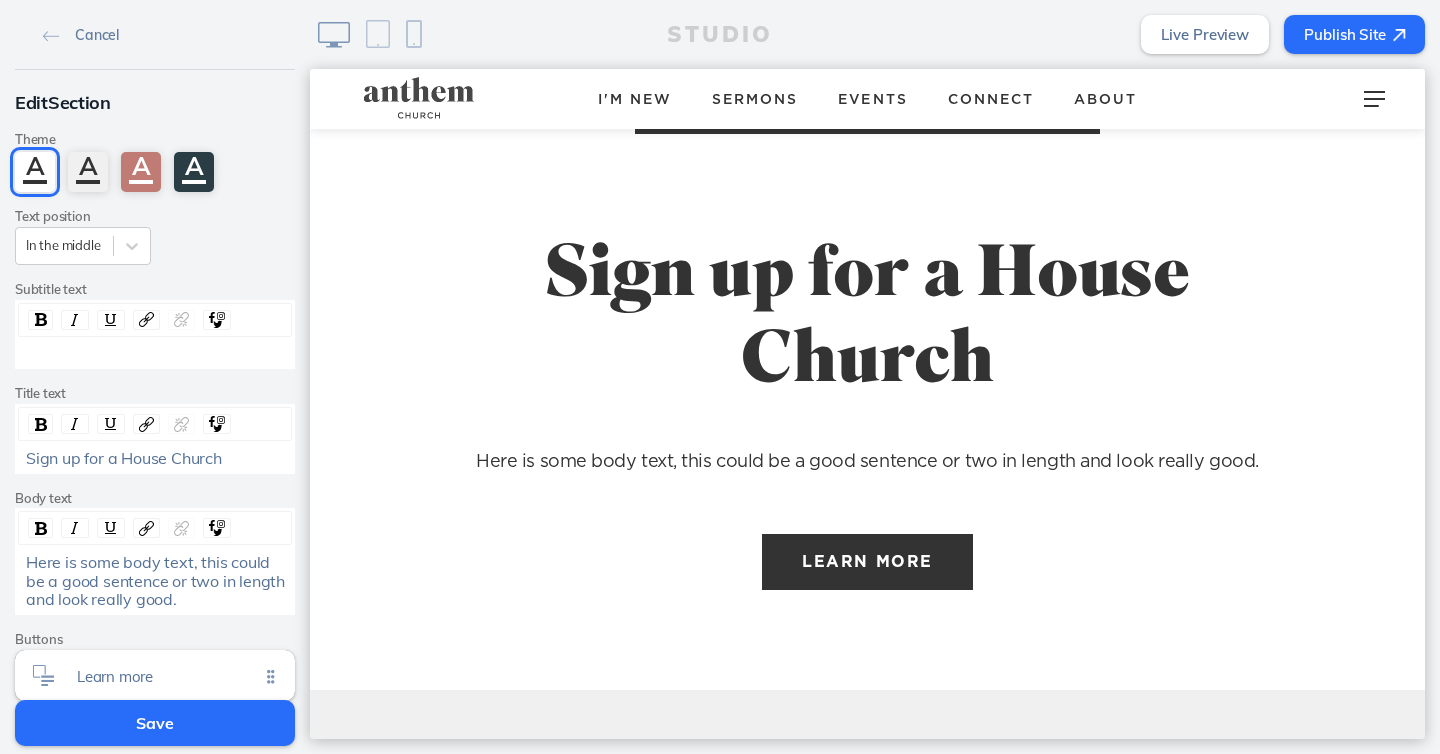 scroll, scrollTop: 1268, scrollLeft: 0, axis: vertical 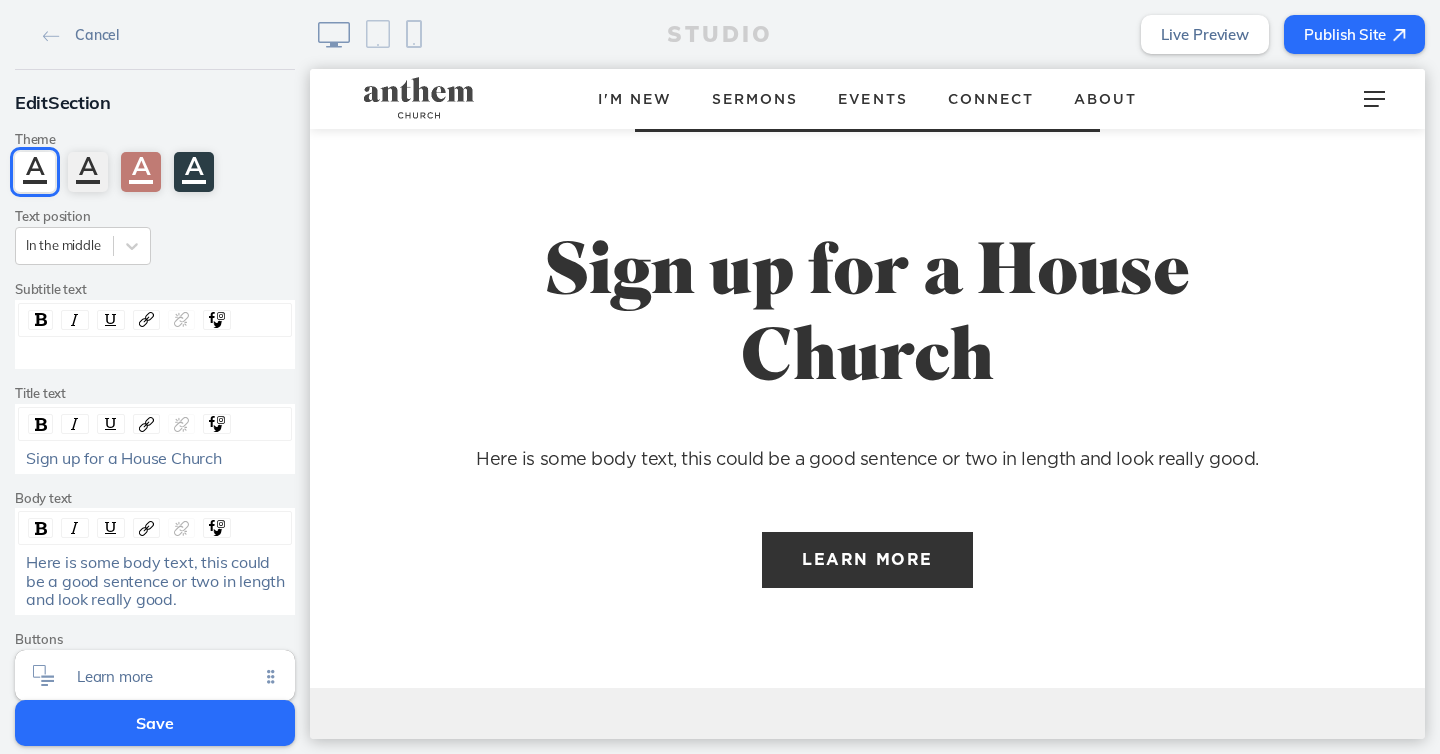 click on "Here is some body text, this could be a good sentence or two in length and look really good." 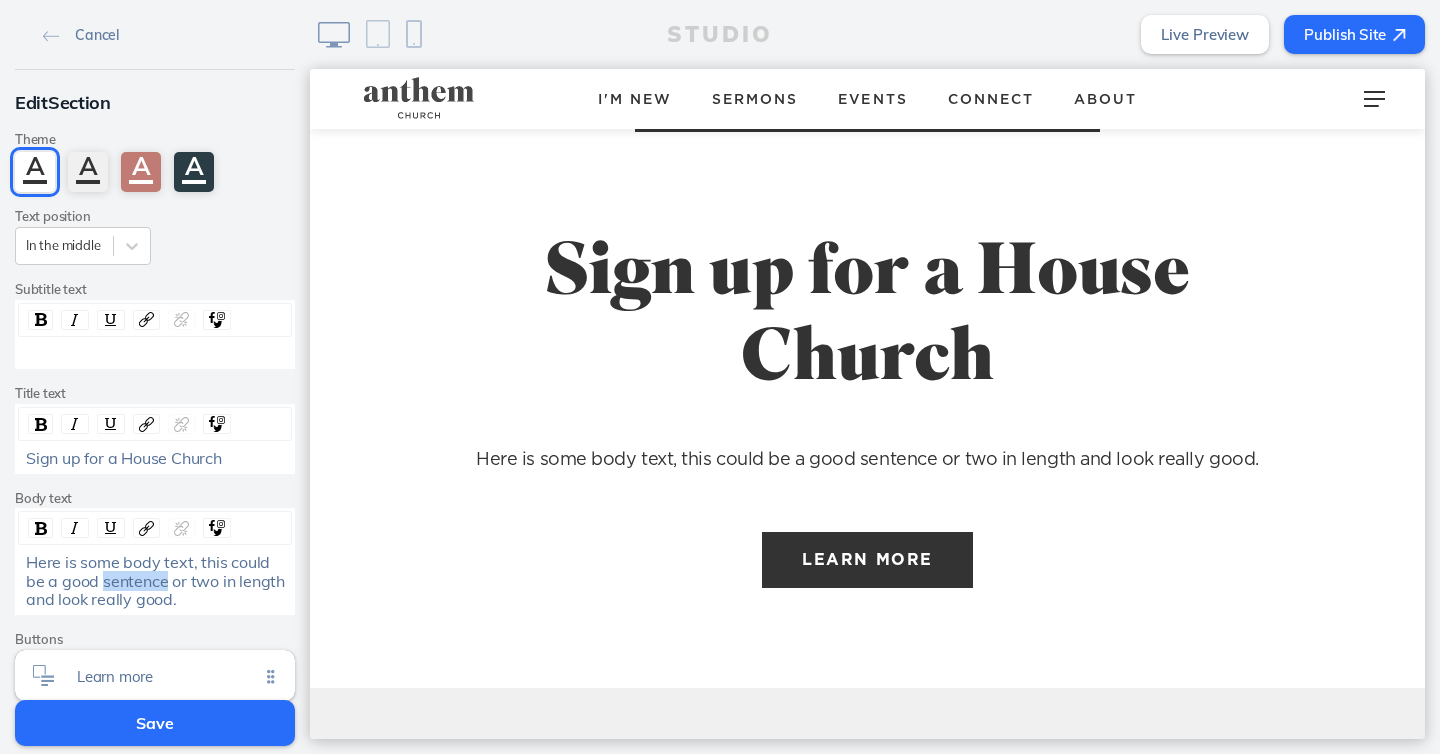 click on "Here is some body text, this could be a good sentence or two in length and look really good." 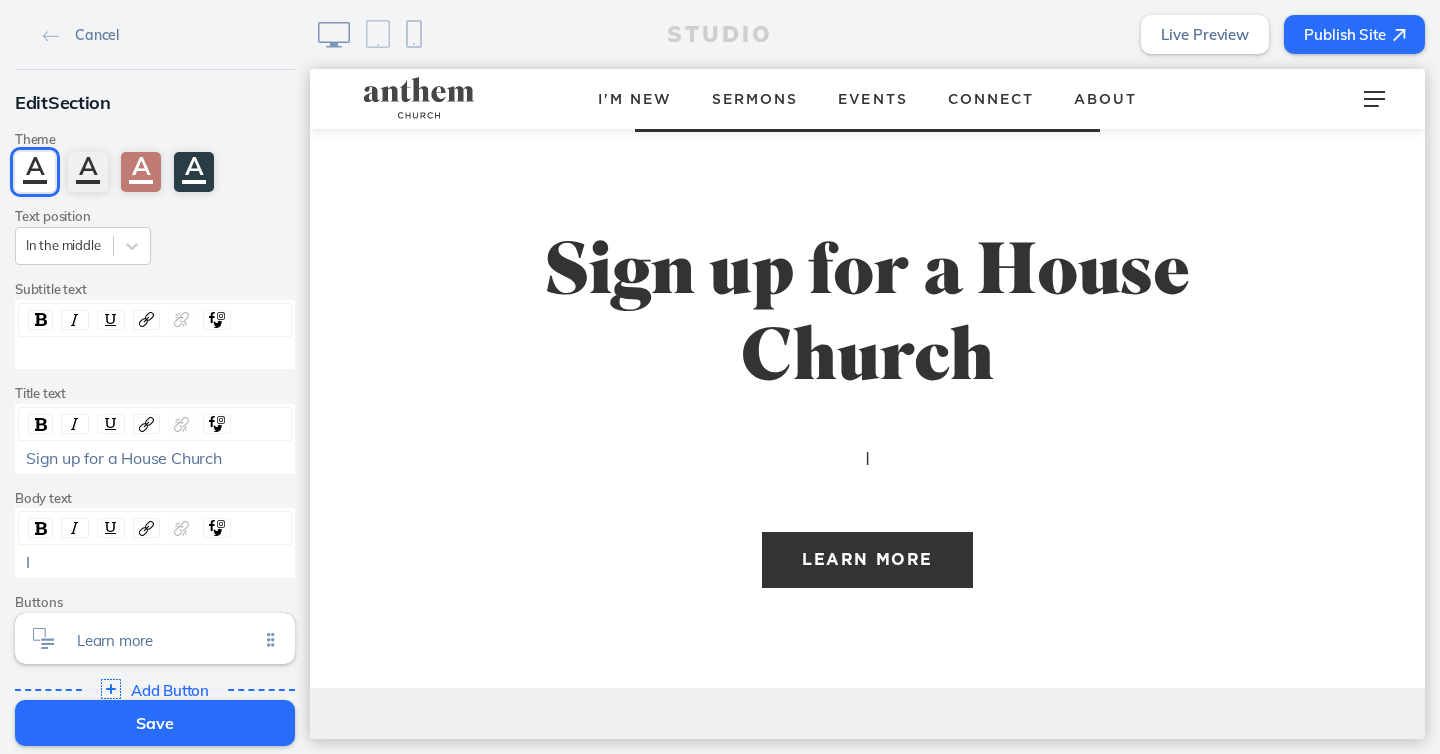 type 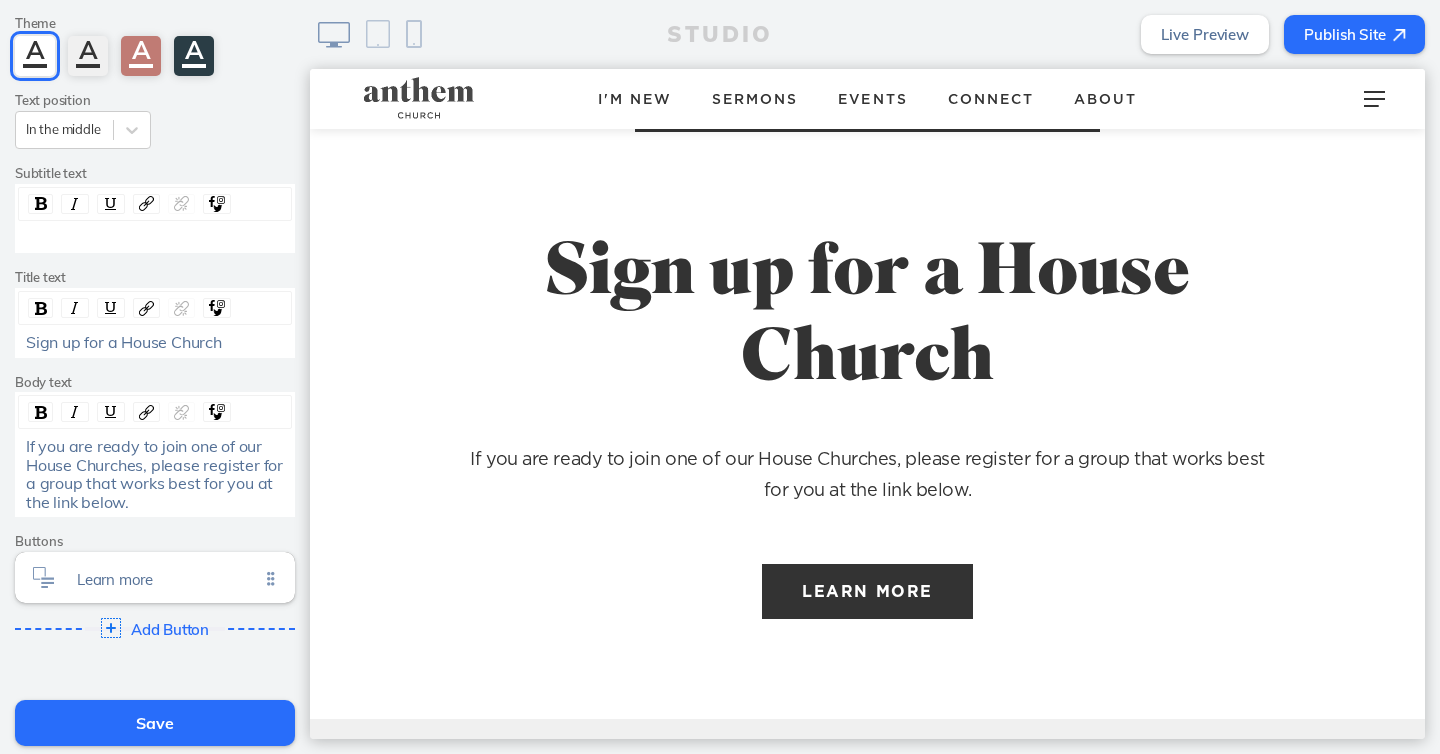 scroll, scrollTop: 129, scrollLeft: 0, axis: vertical 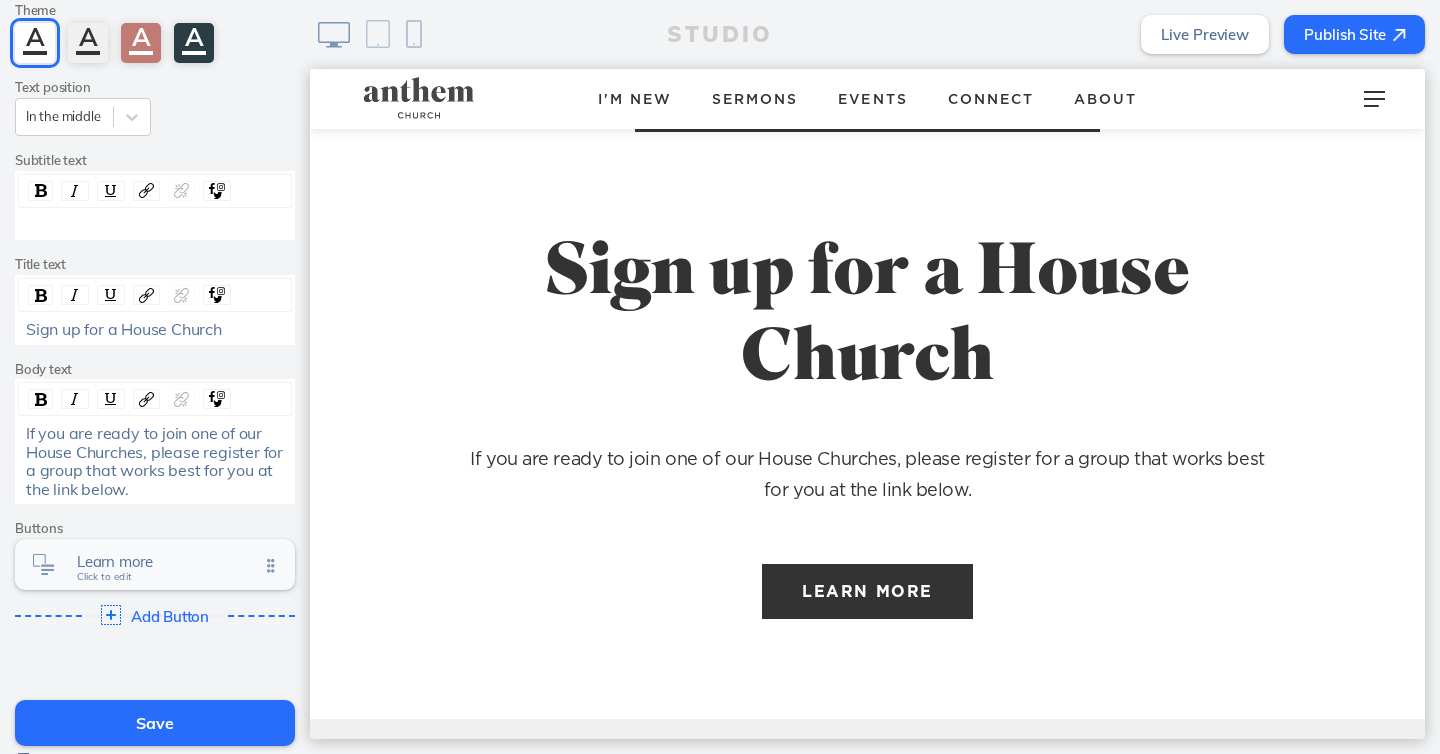 click on "Learn more" 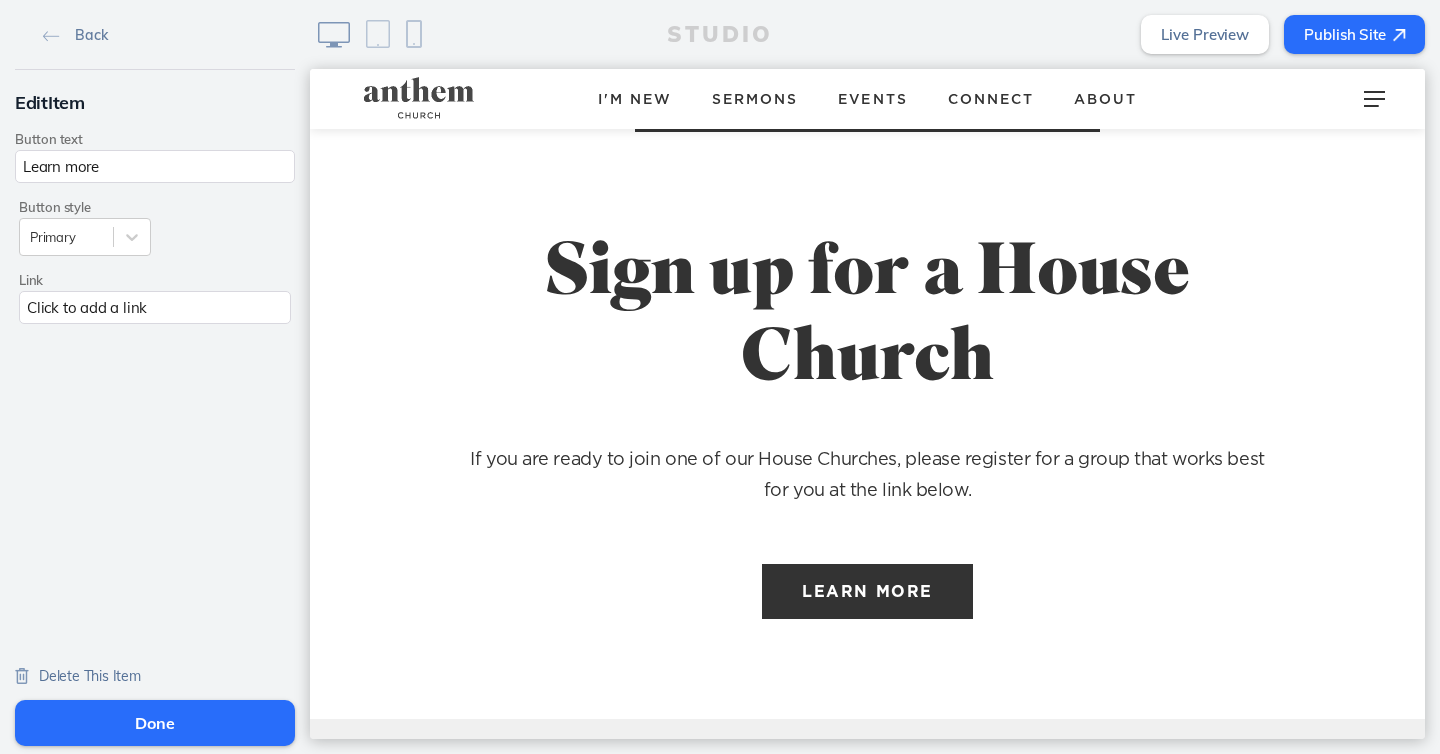click on "Click to add a link" 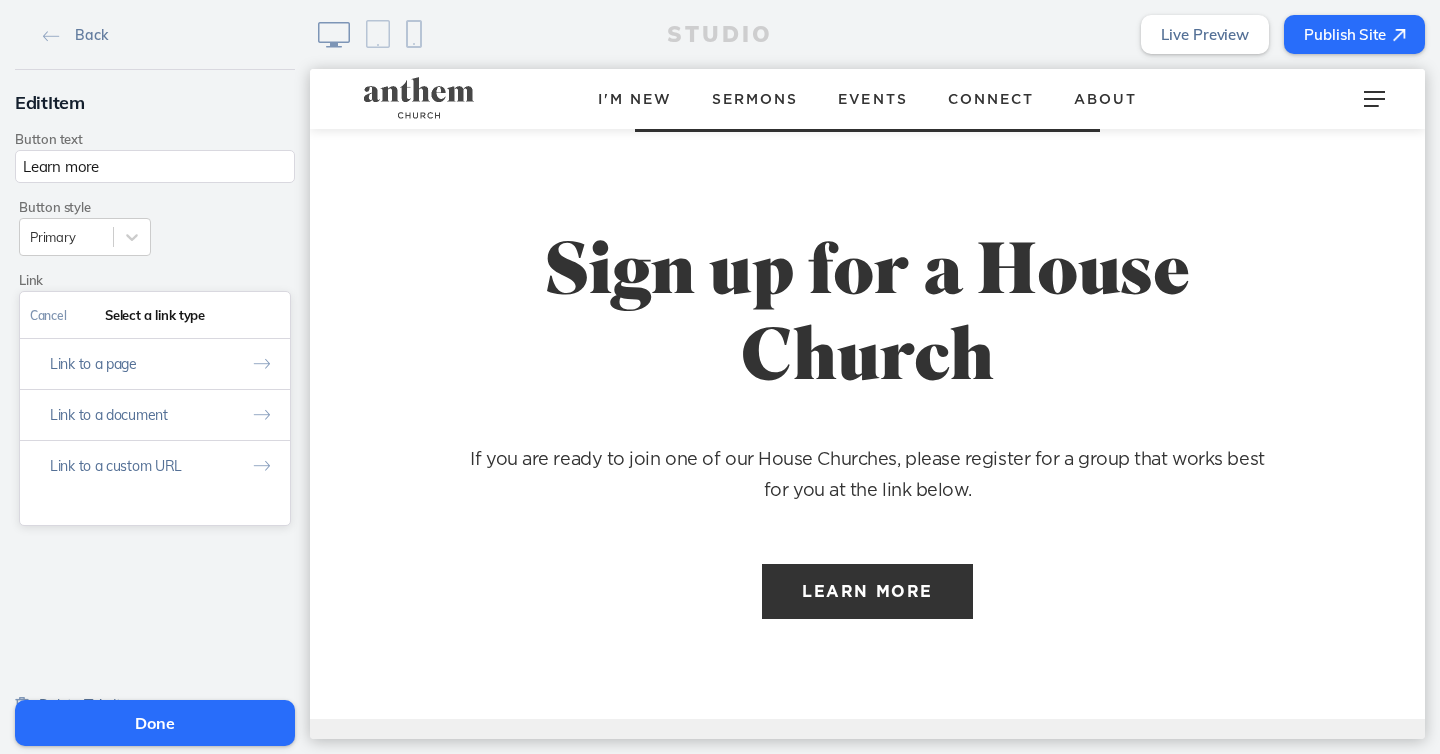 click on "Select a link type" 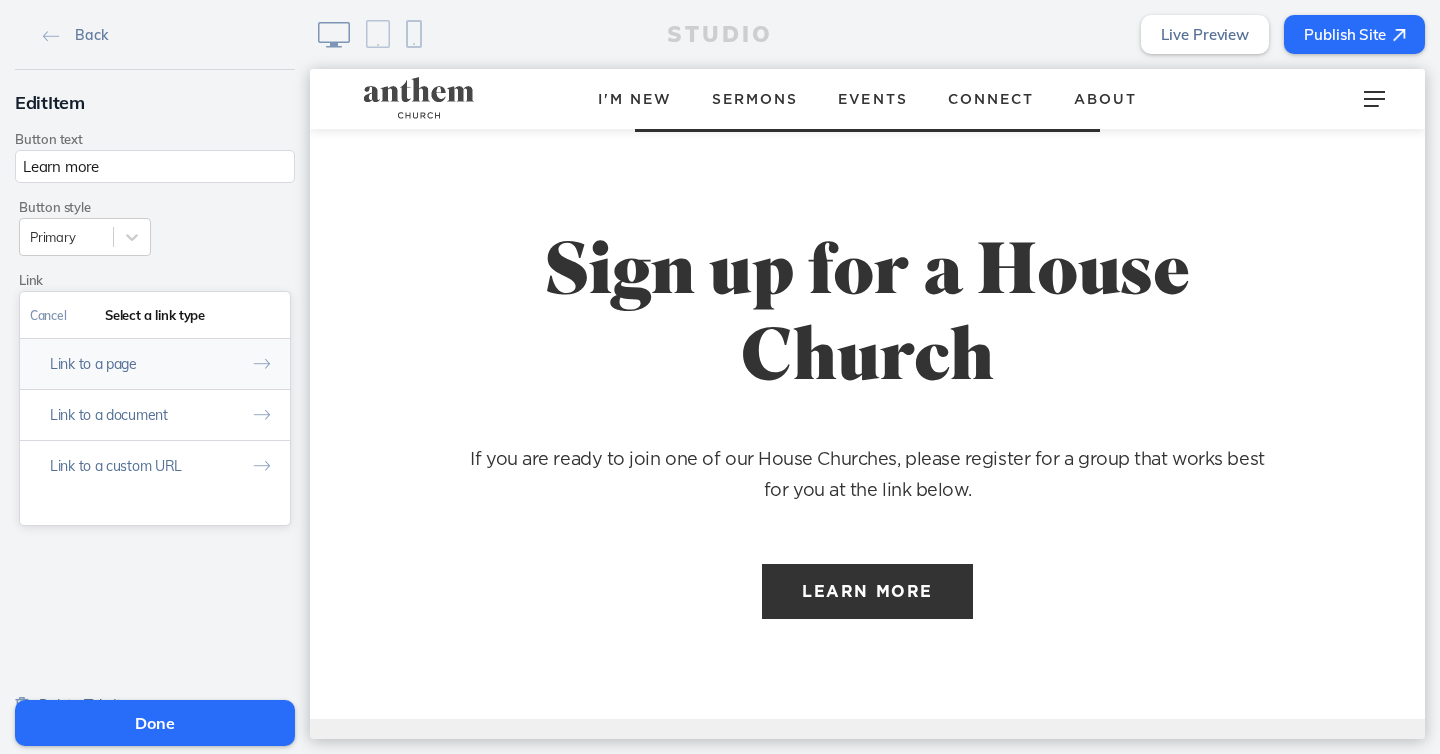 click on "Link to a page" 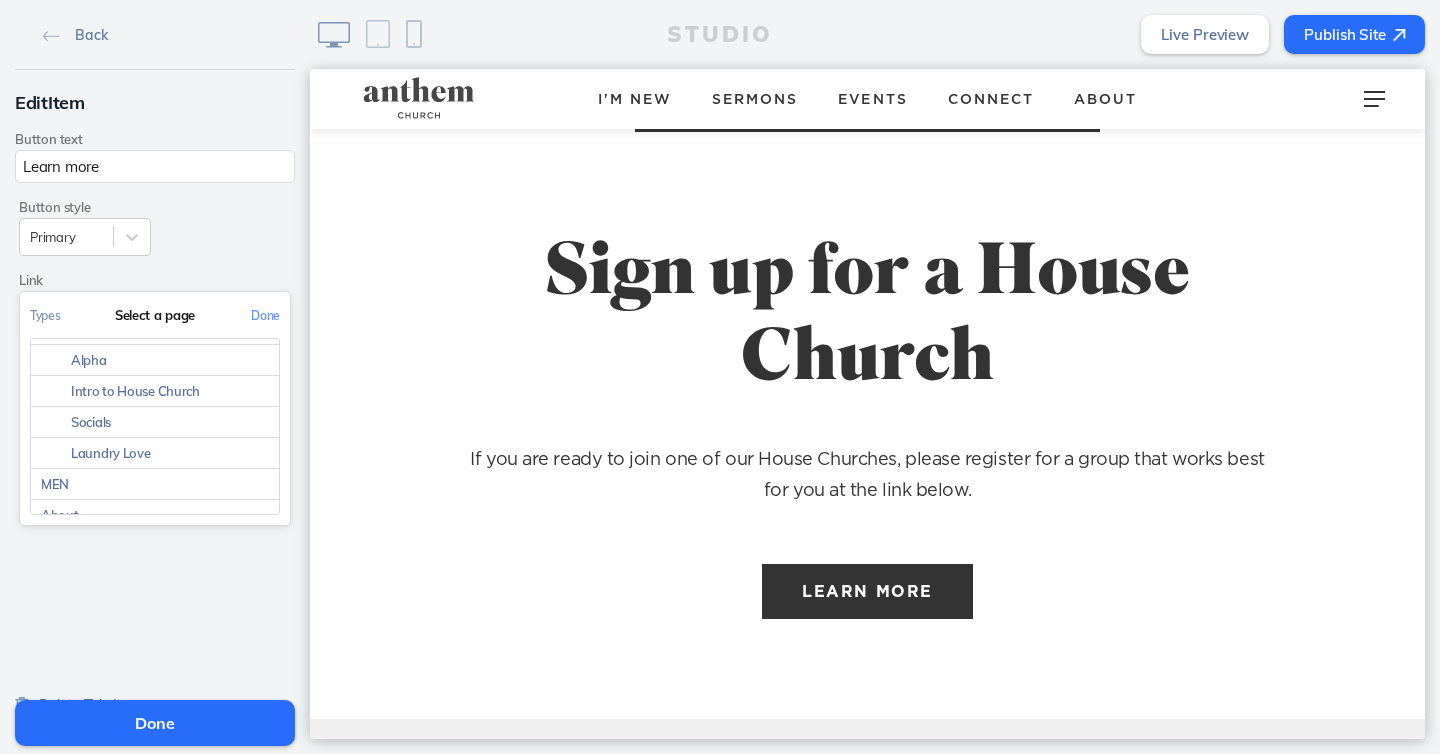 scroll, scrollTop: 89, scrollLeft: 0, axis: vertical 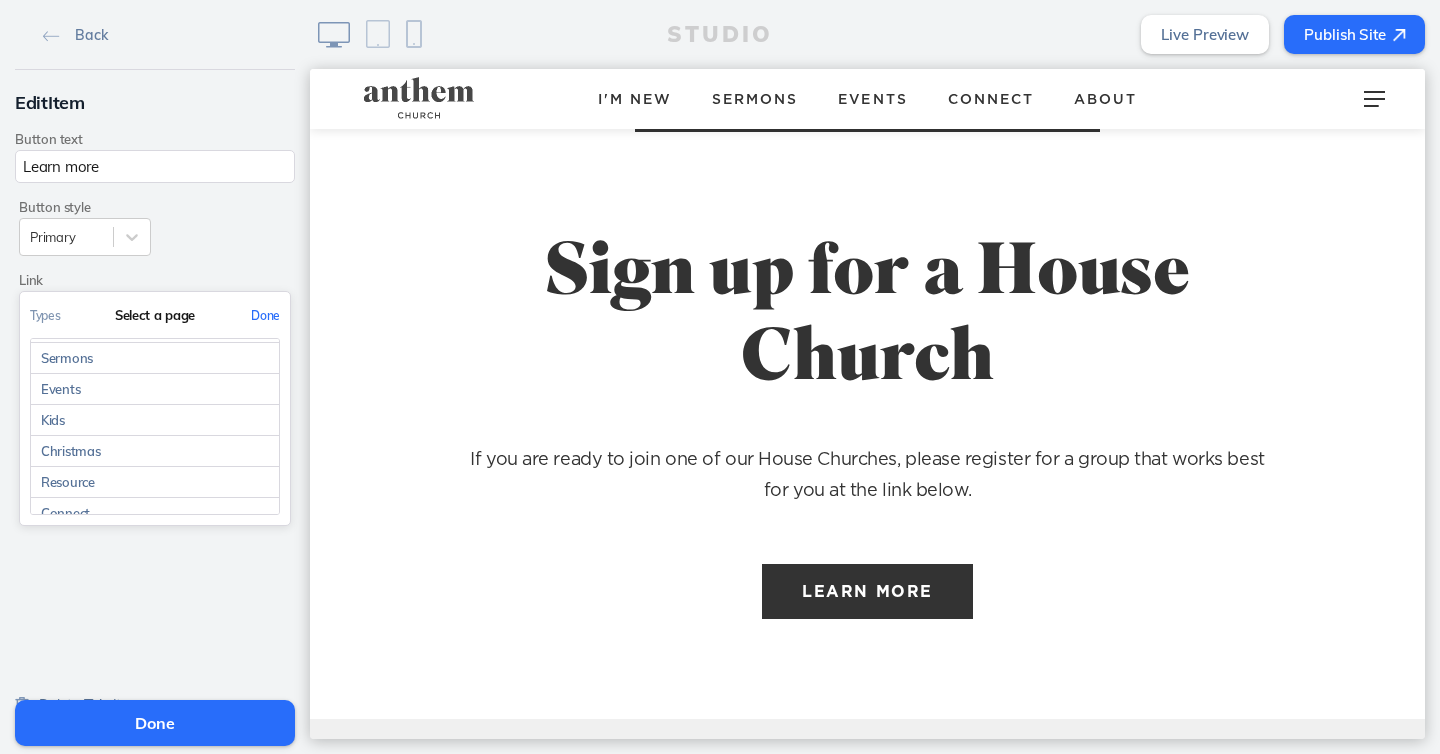 click on "Done" 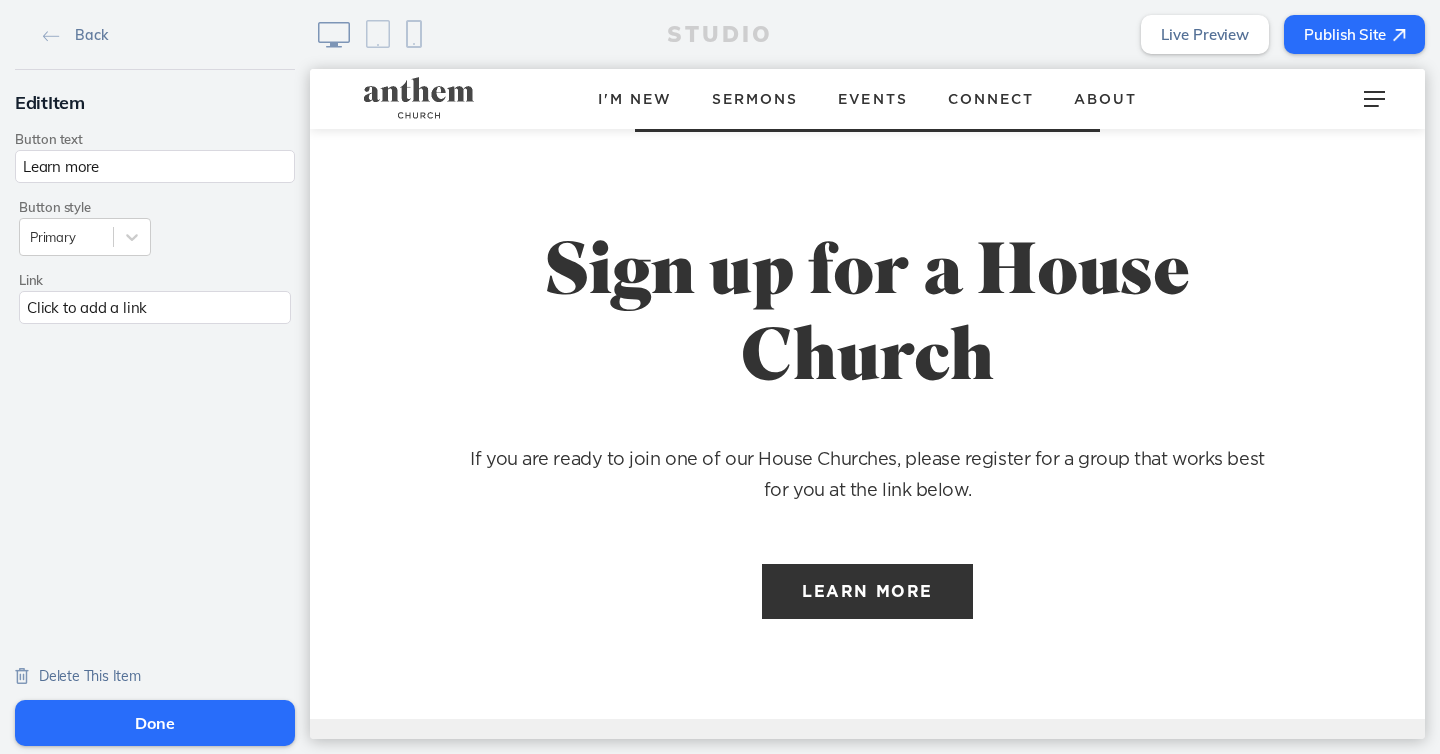 click on "Click to add a link" 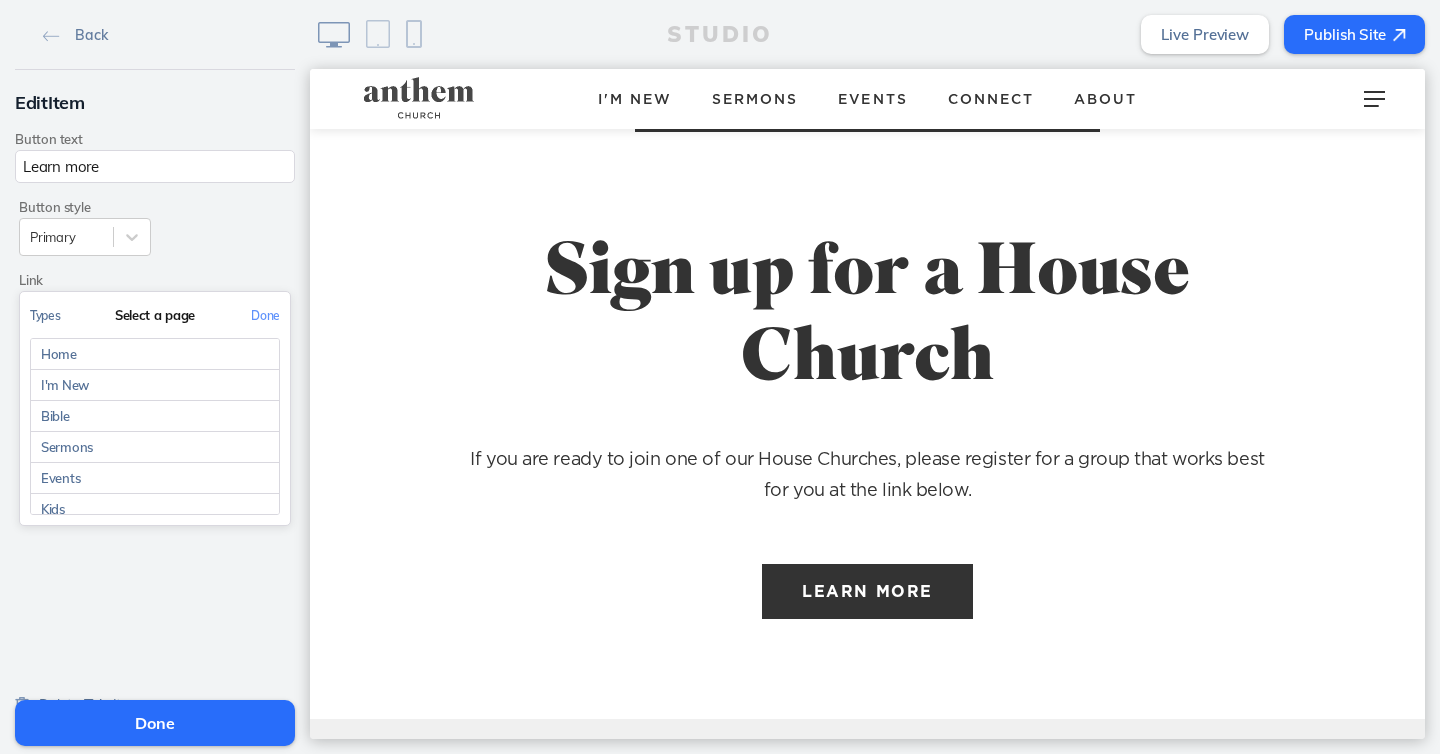 click on "Types" 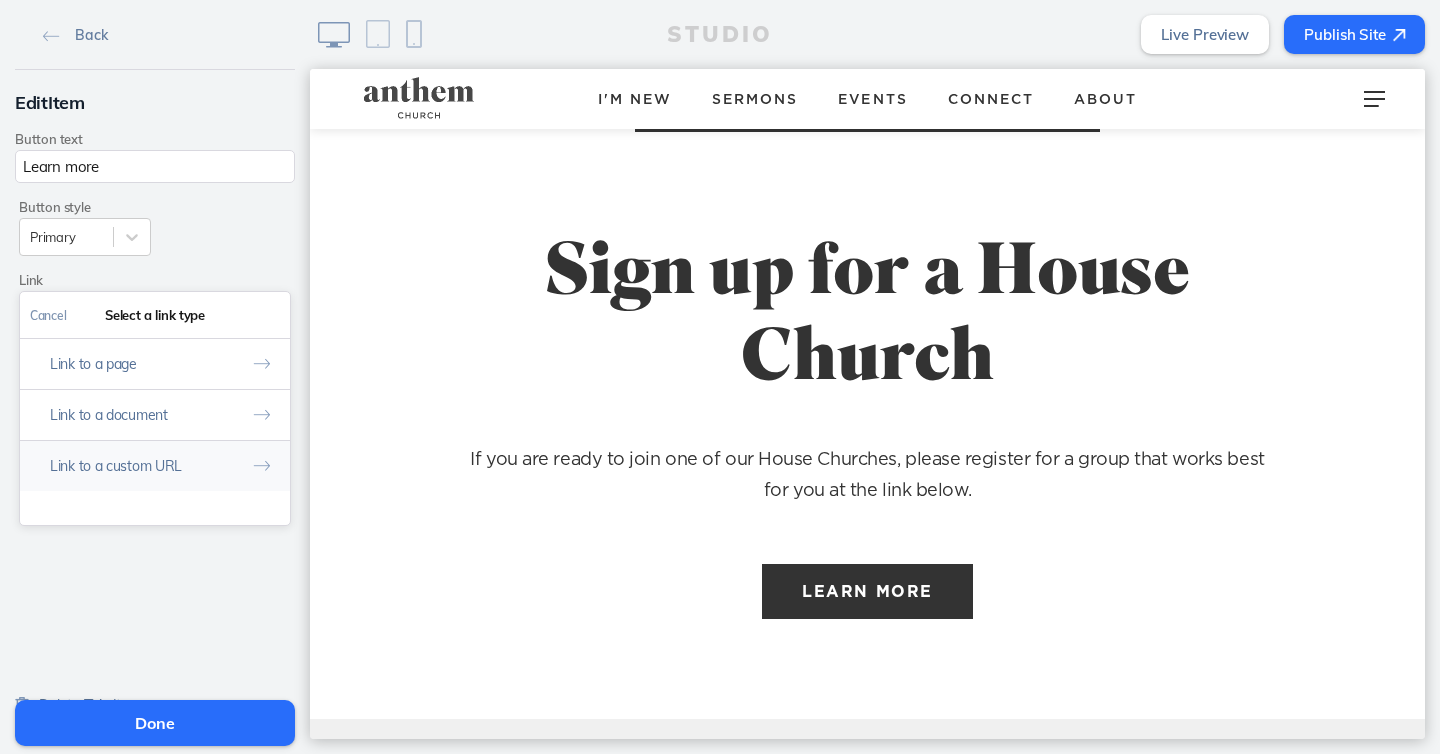 click on "Link to a custom URL" 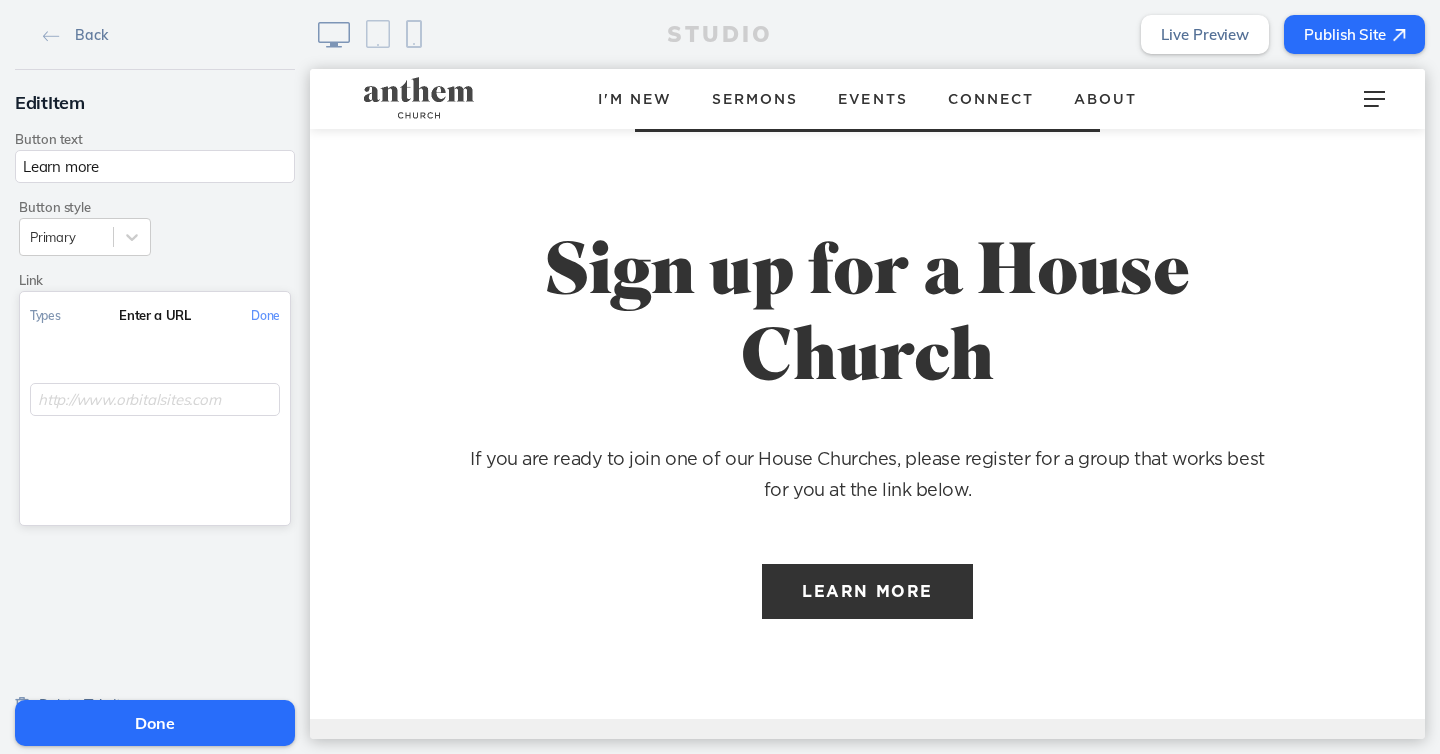 click 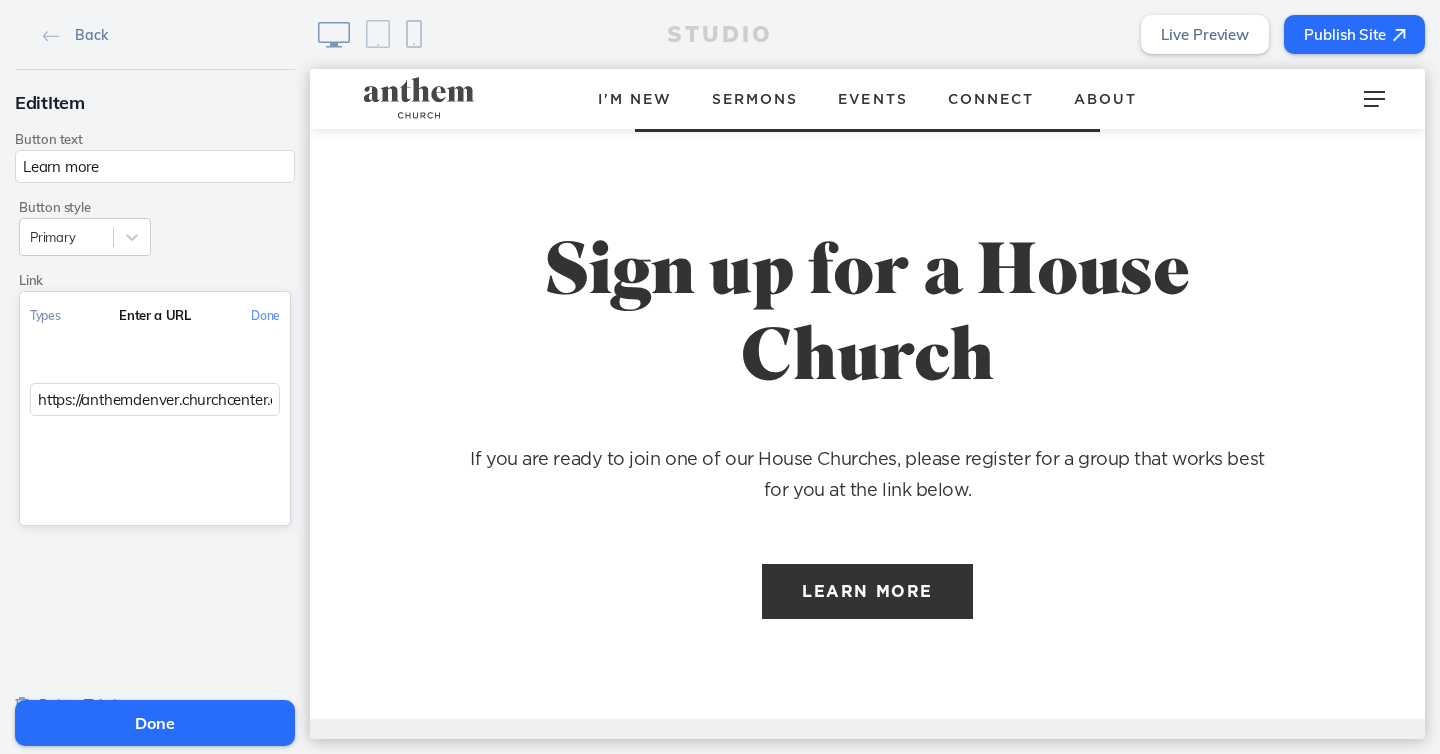 scroll, scrollTop: 0, scrollLeft: 618, axis: horizontal 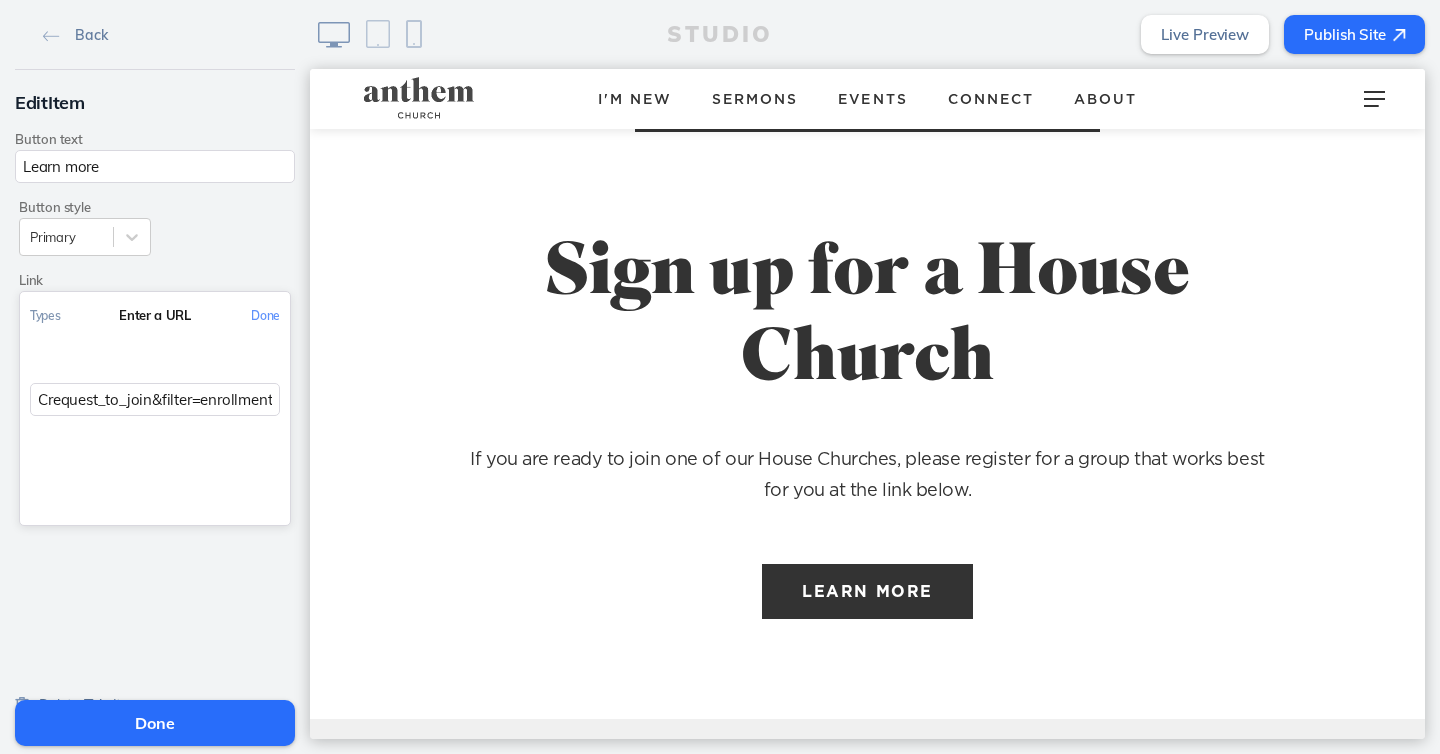 type on "https://anthemdenver.churchcenter.com/groups/house-churches?enrollment=open_signup%2Crequest_to_join&filter=enrollment" 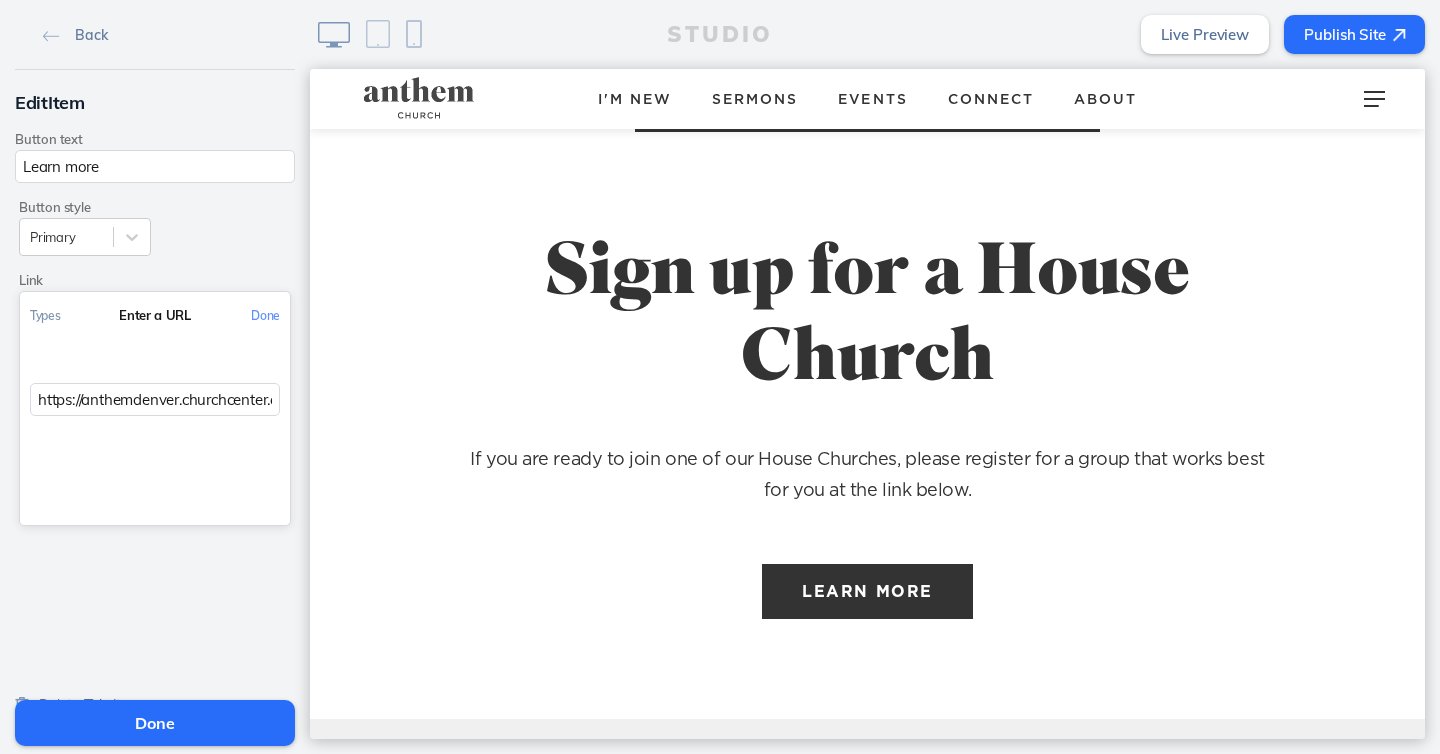 click on "Learn more" 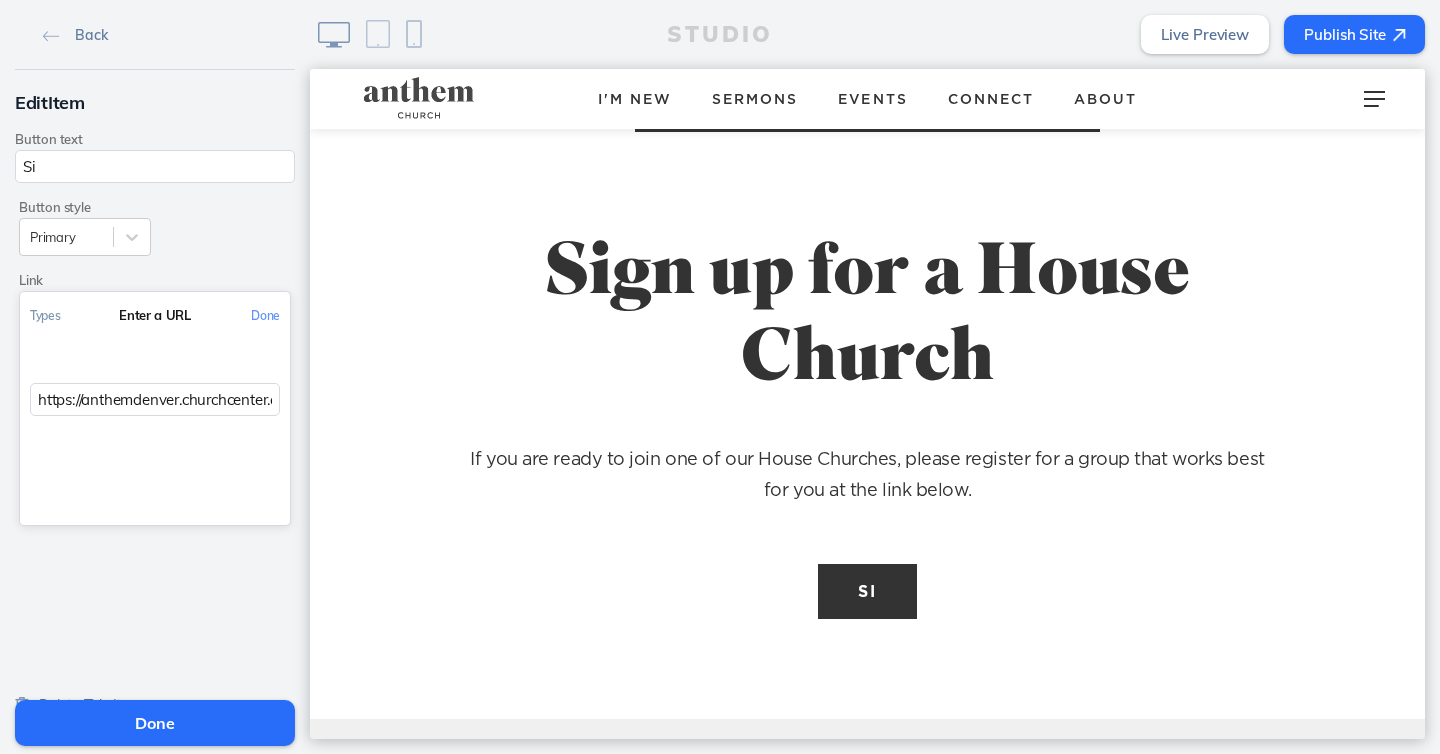 type on "S" 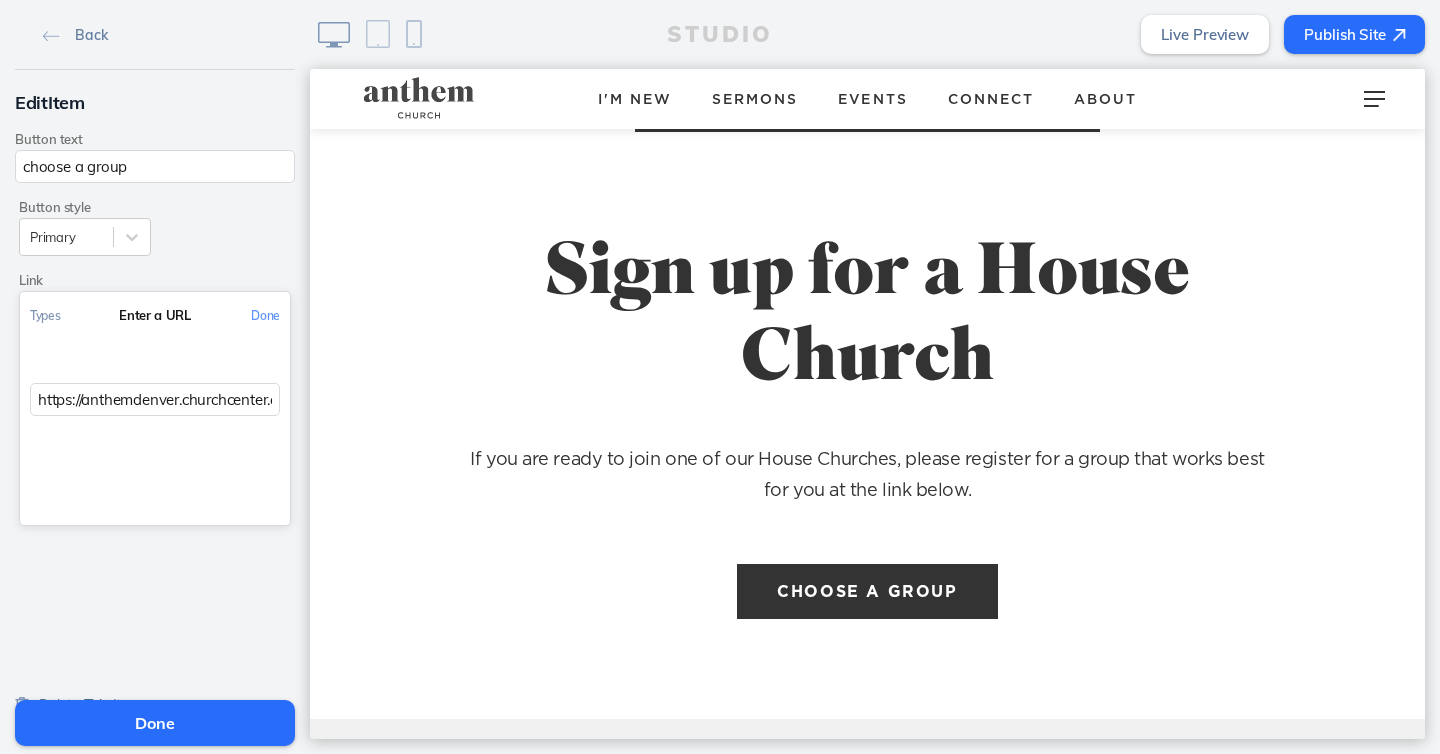 type on "choose a group" 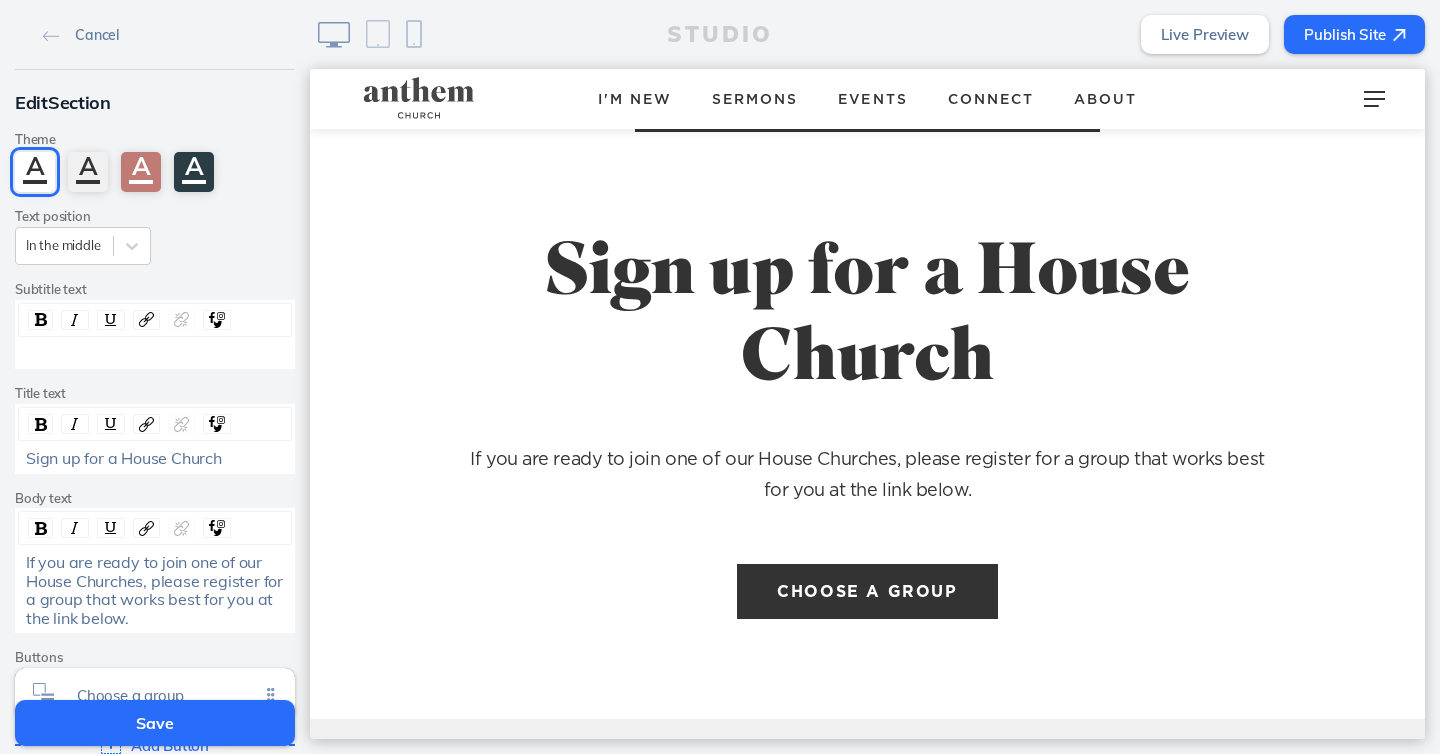 click on "Live Preview" 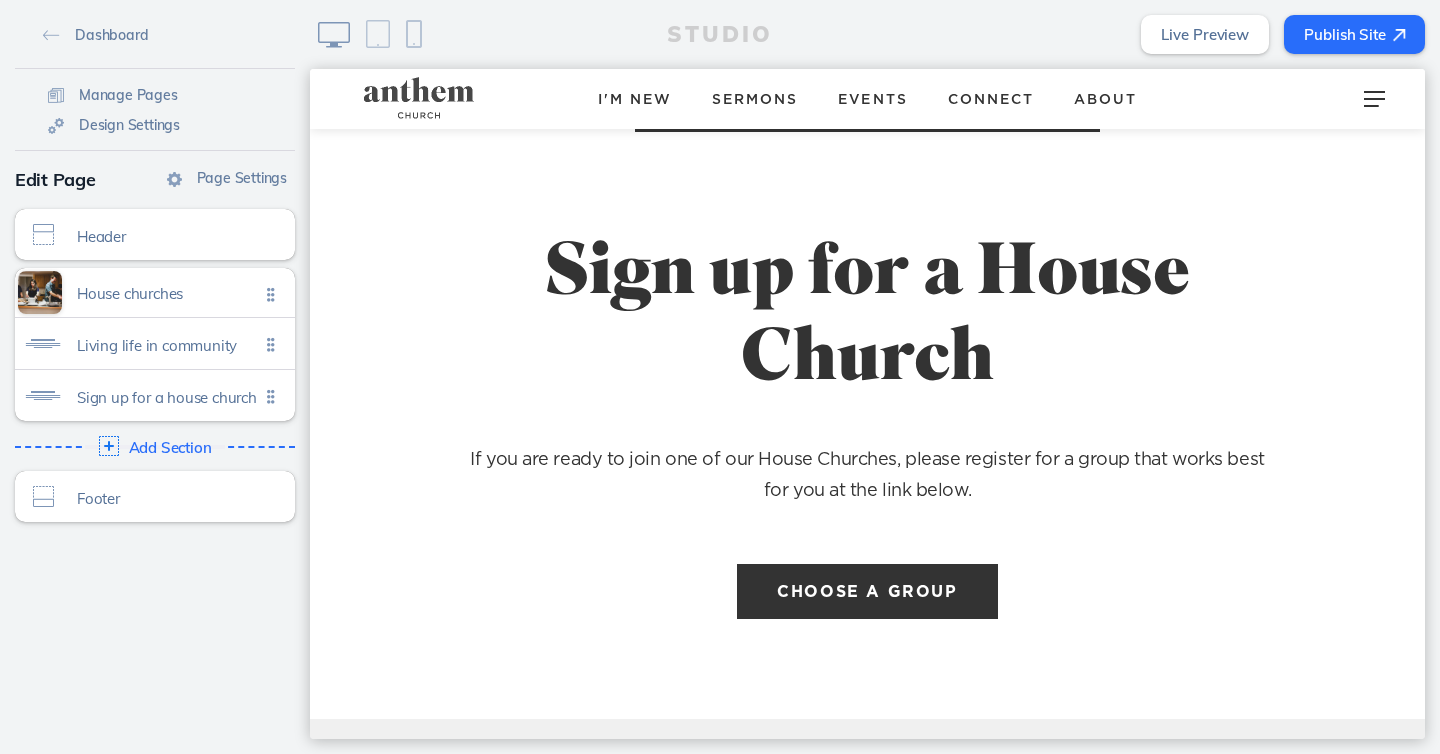 click on "Live Preview" 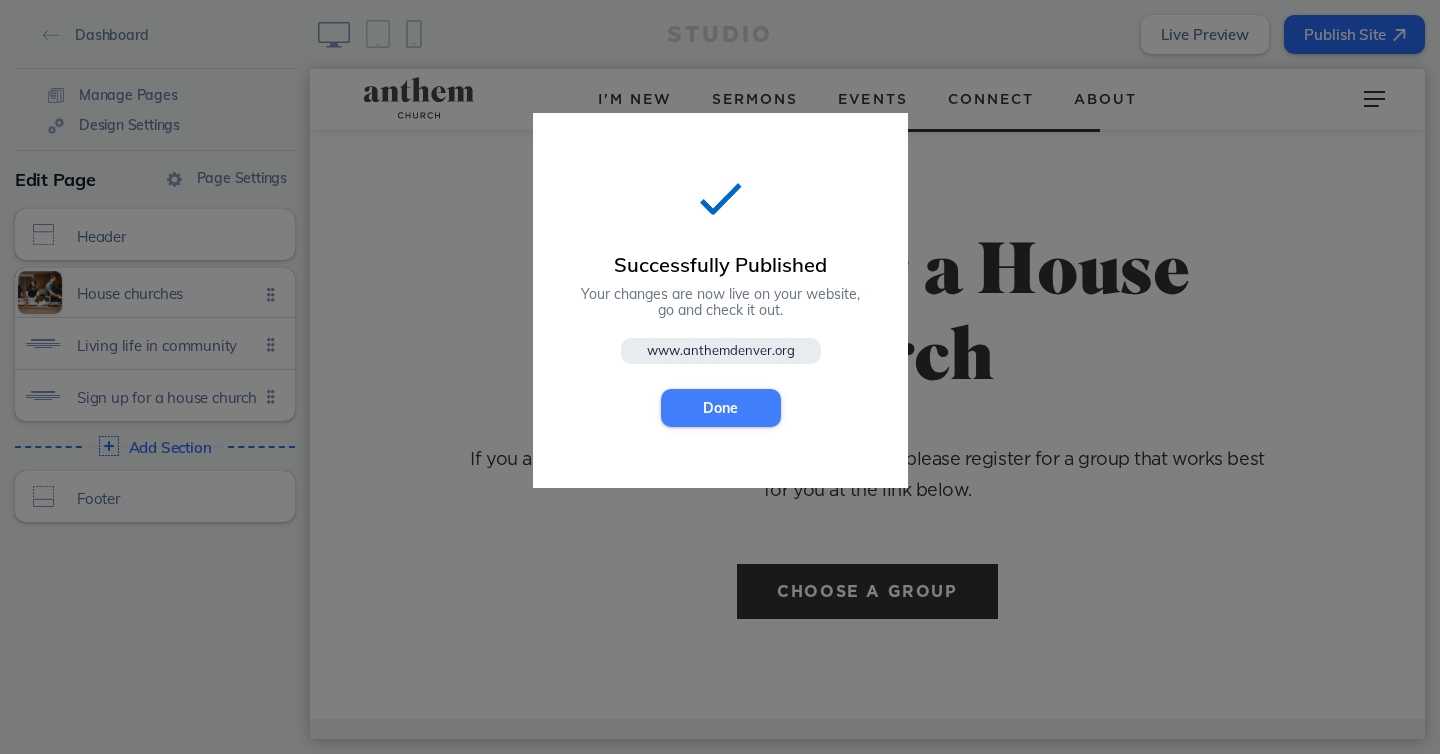 click on "Done" 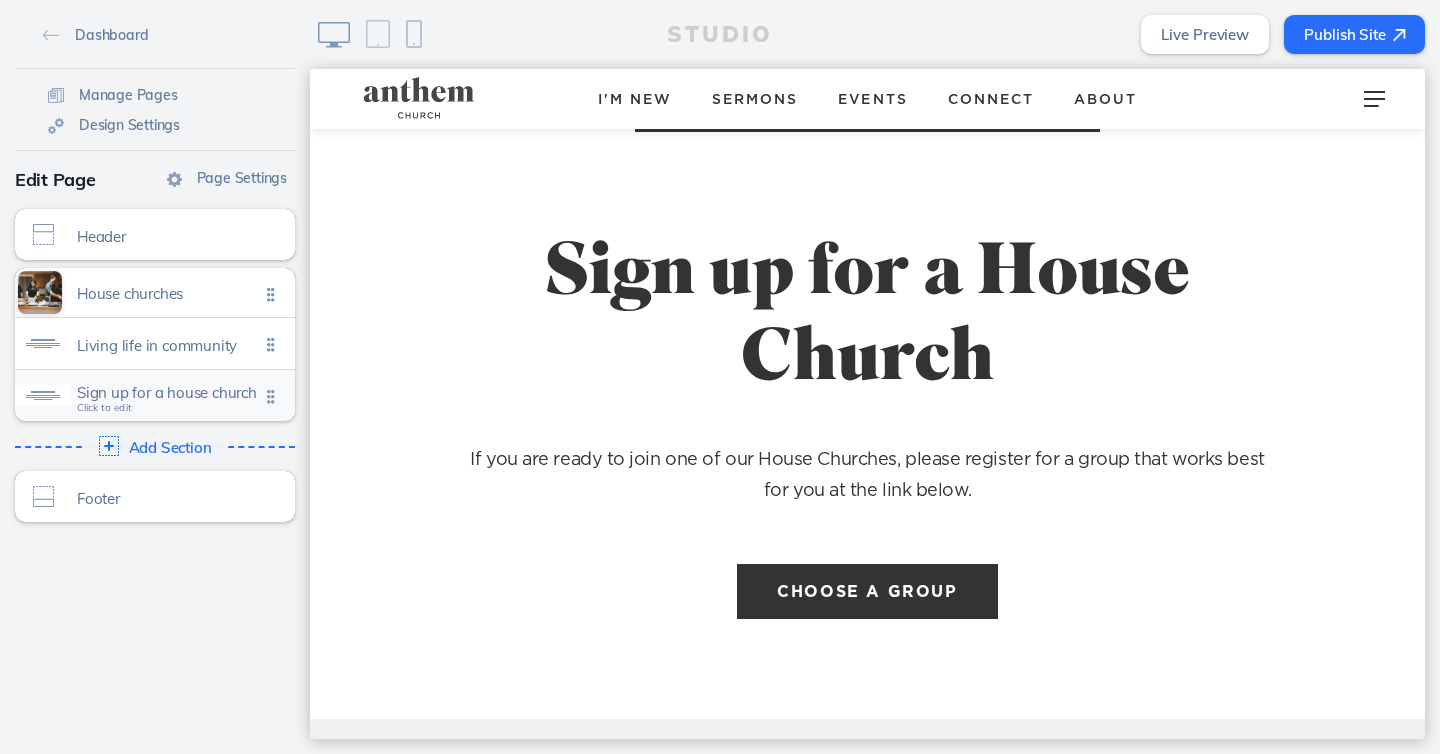 click on "Sign up for a house church" 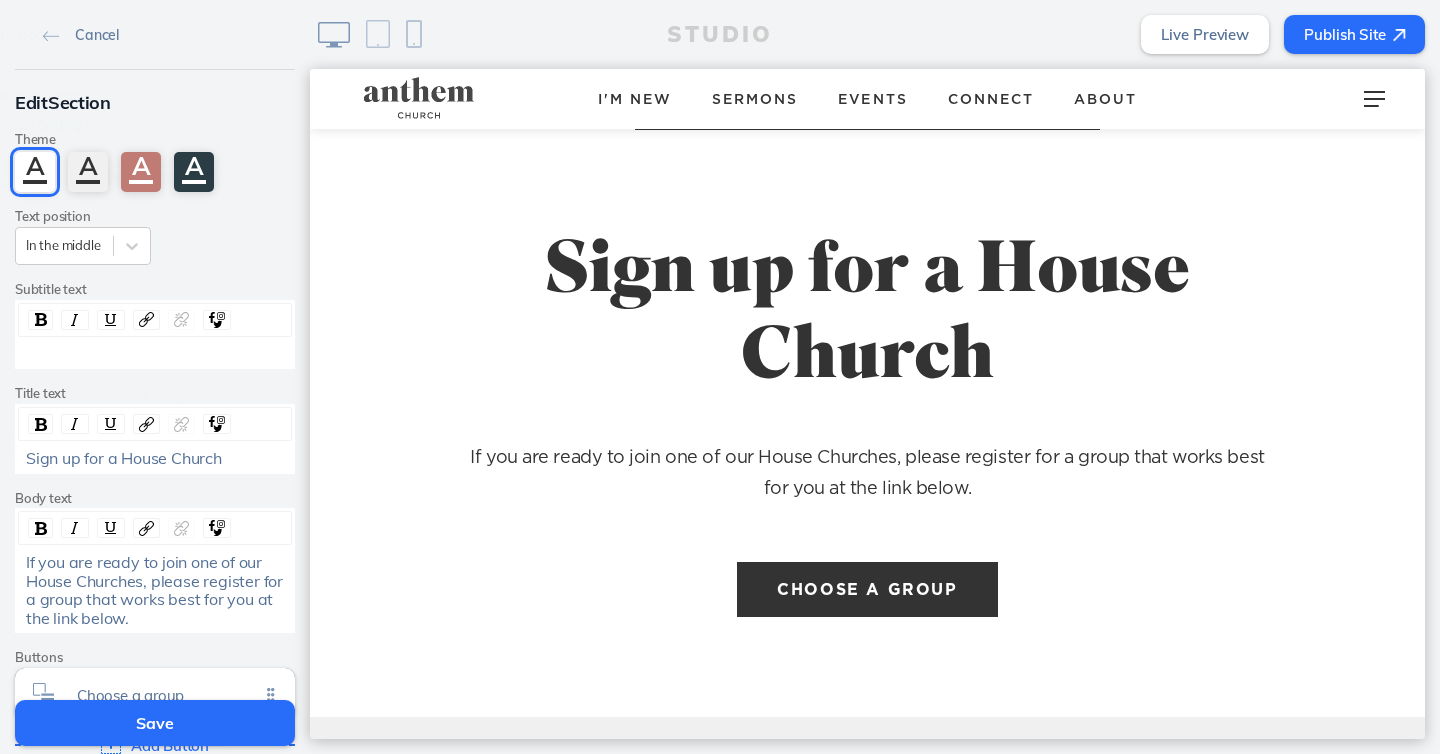 scroll, scrollTop: 1271, scrollLeft: 0, axis: vertical 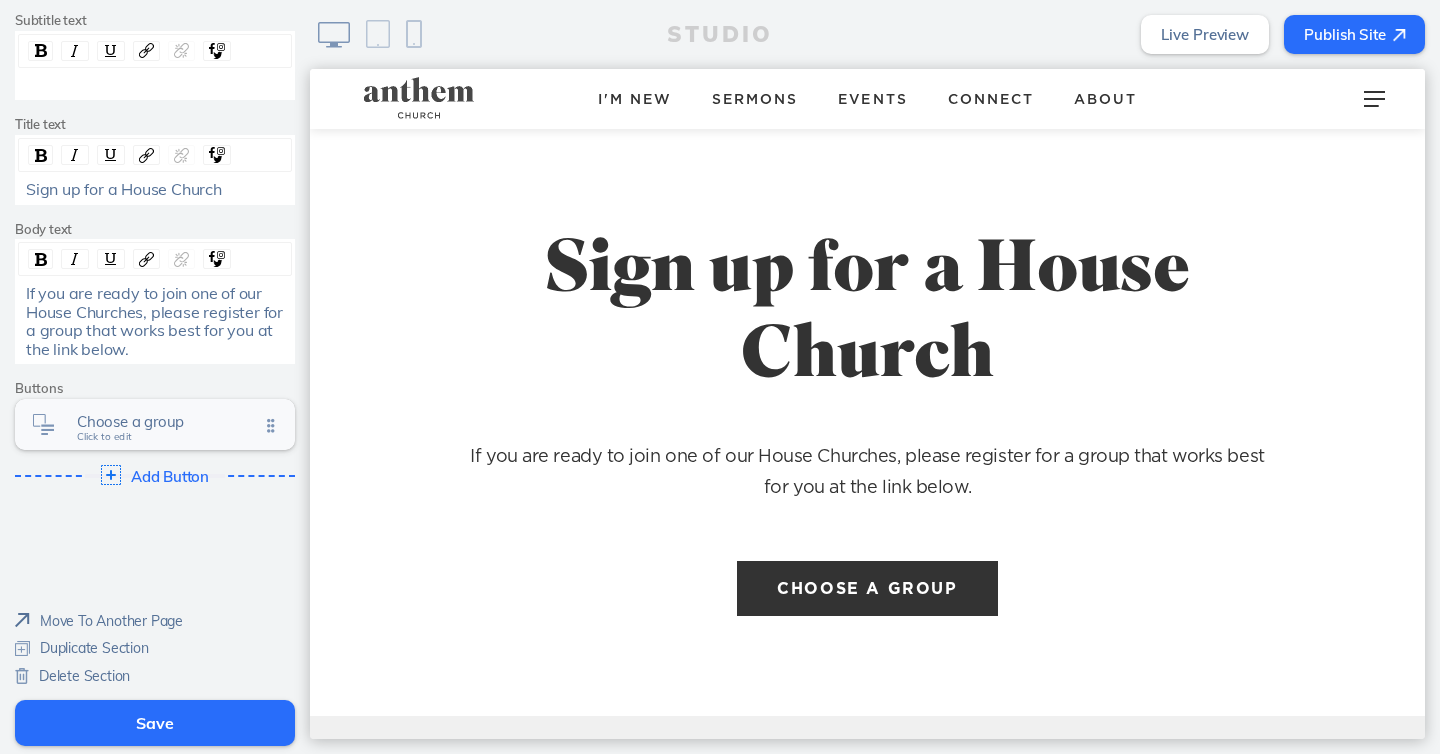click on "Choose a group" 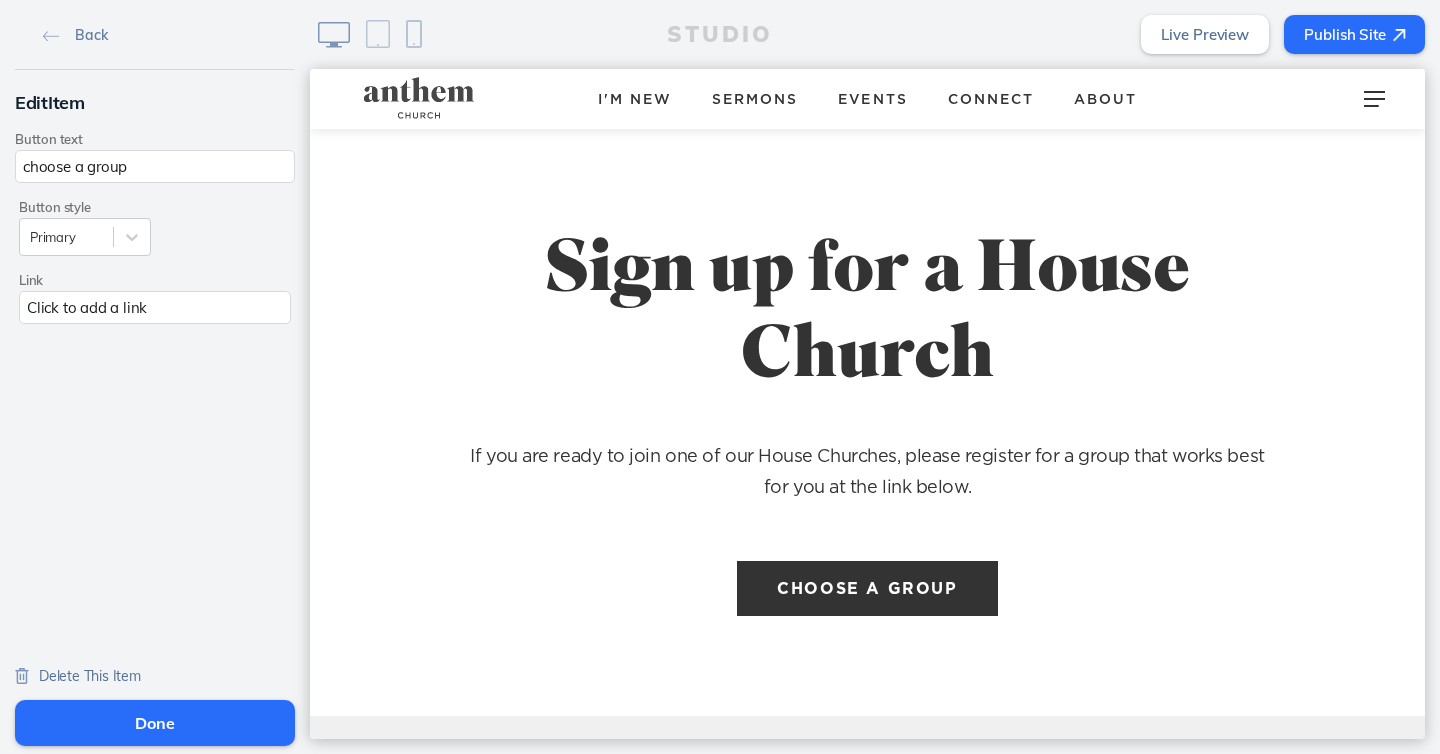 click on "Click to add a link" 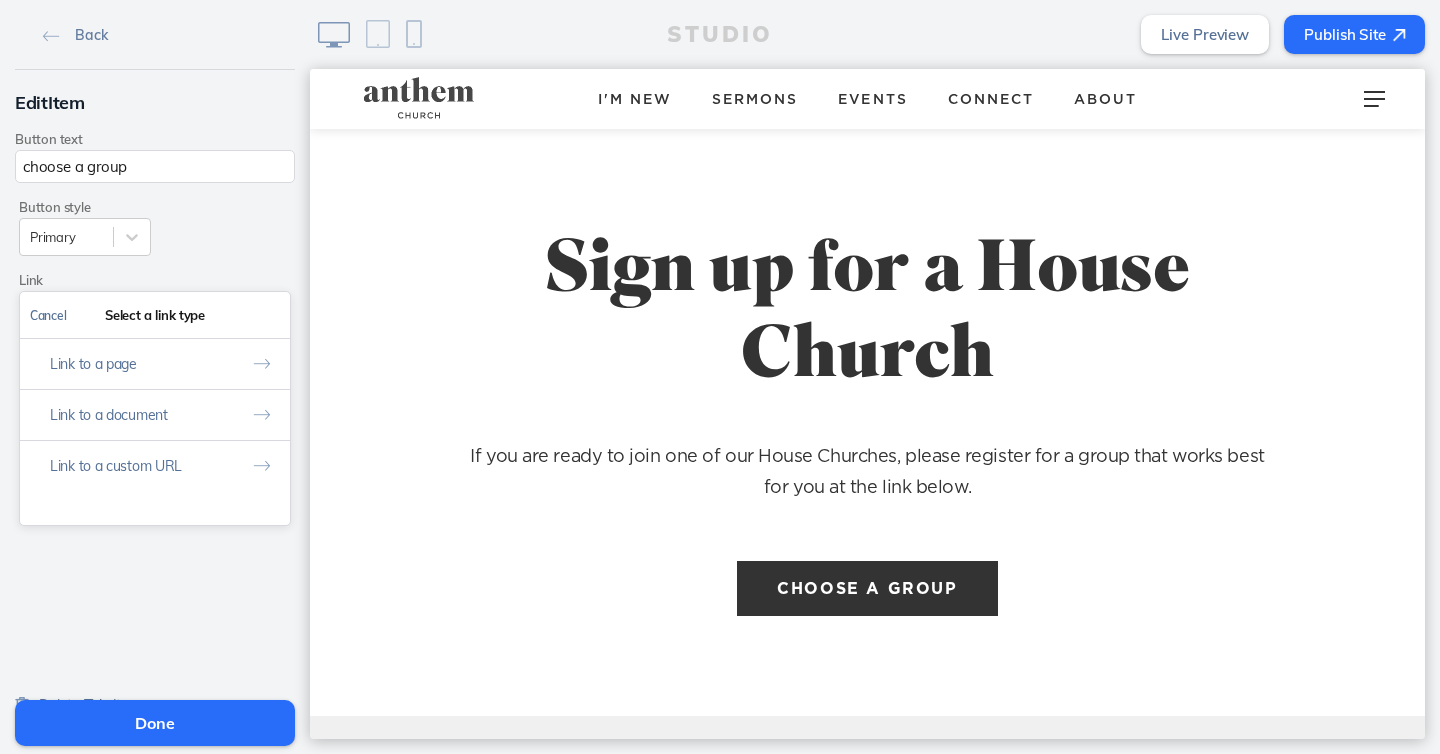 click on "Cancel" 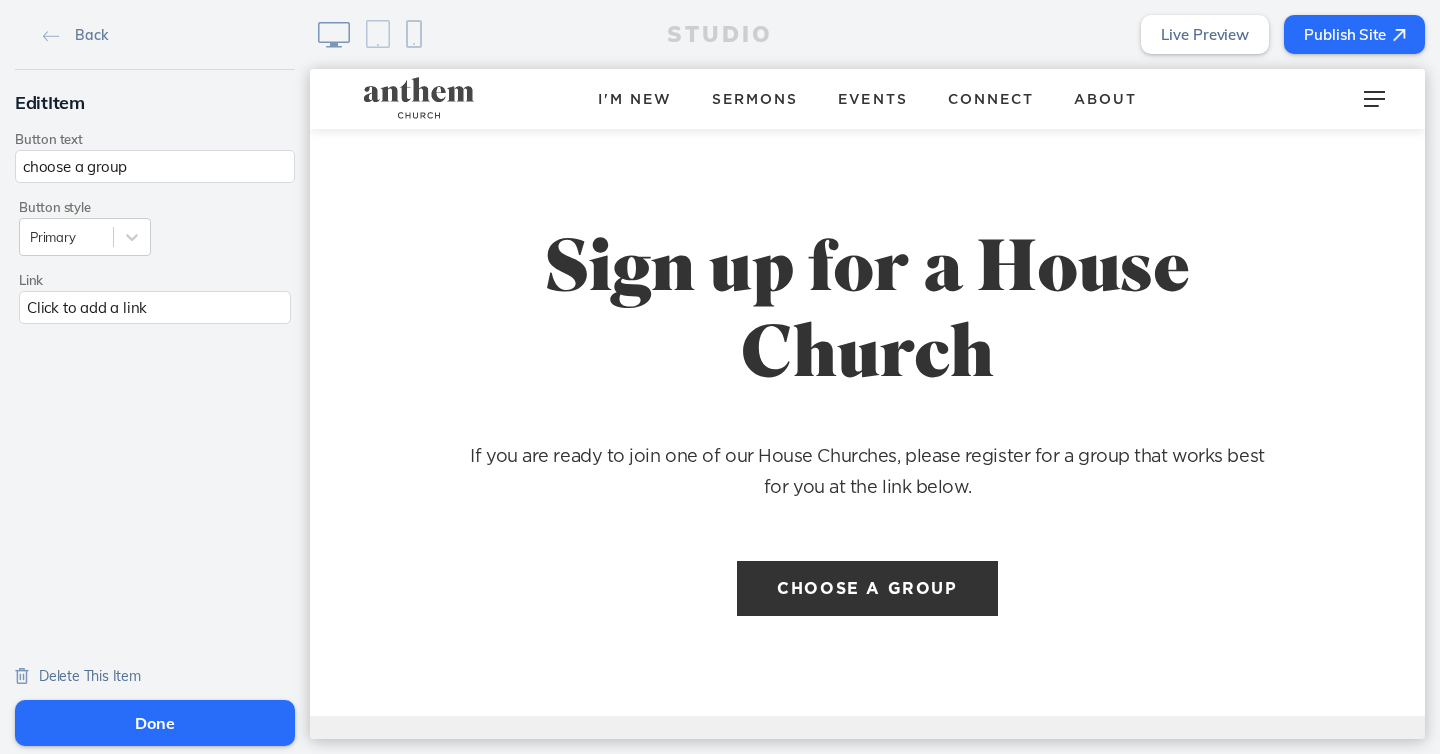 click on "Click to add a link" 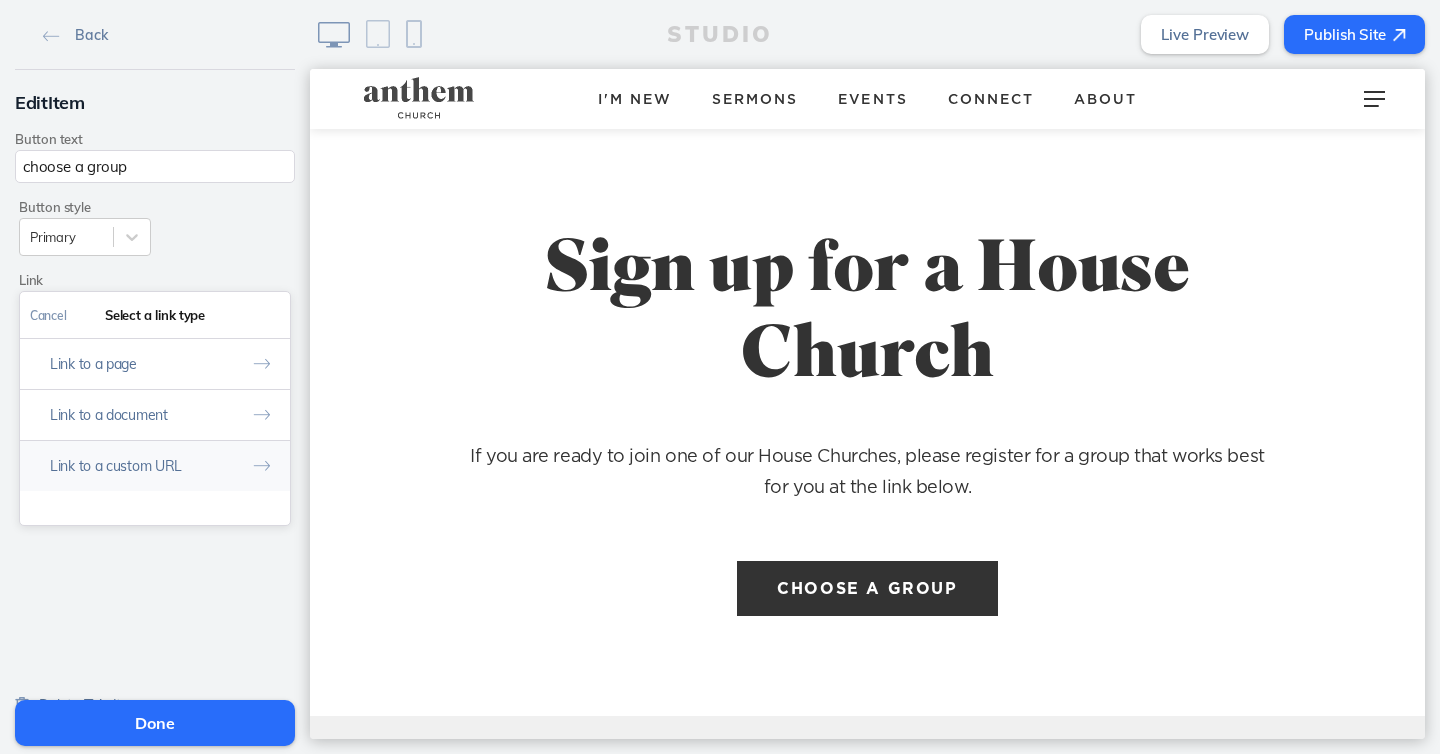 click on "Link to a custom URL" 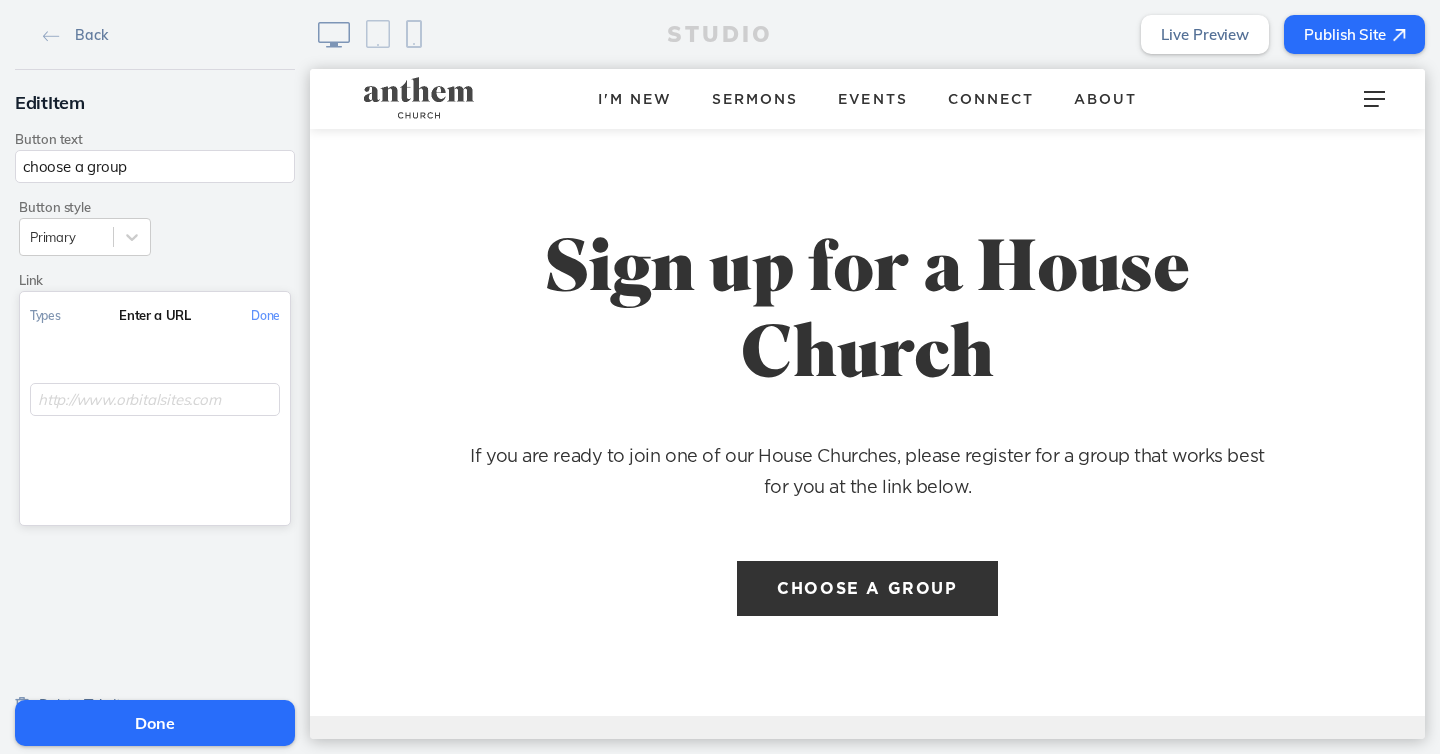 click 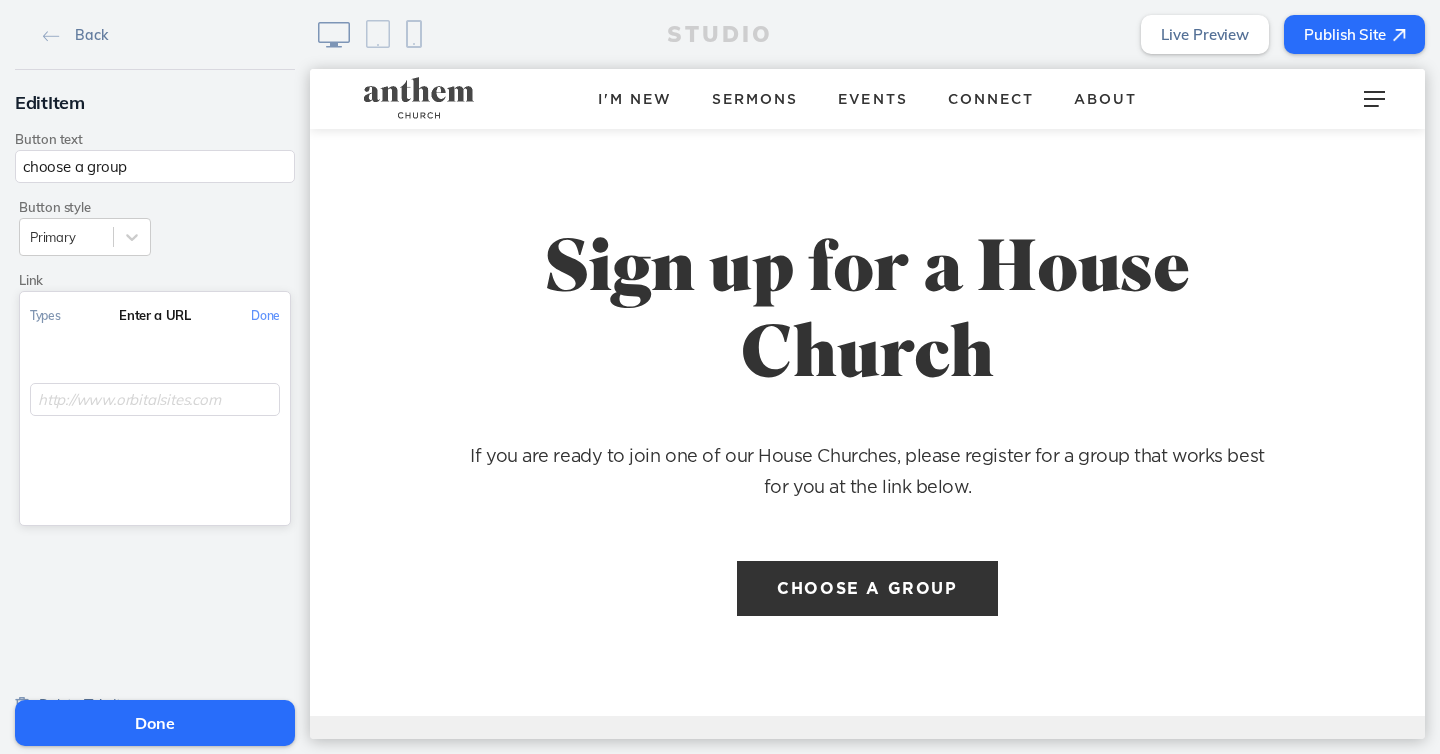 paste on "https://anthemdenver.churchcenter.com/groups/house-churches?enrollment=open_signup%2Crequest_to_join&filter=enrollment" 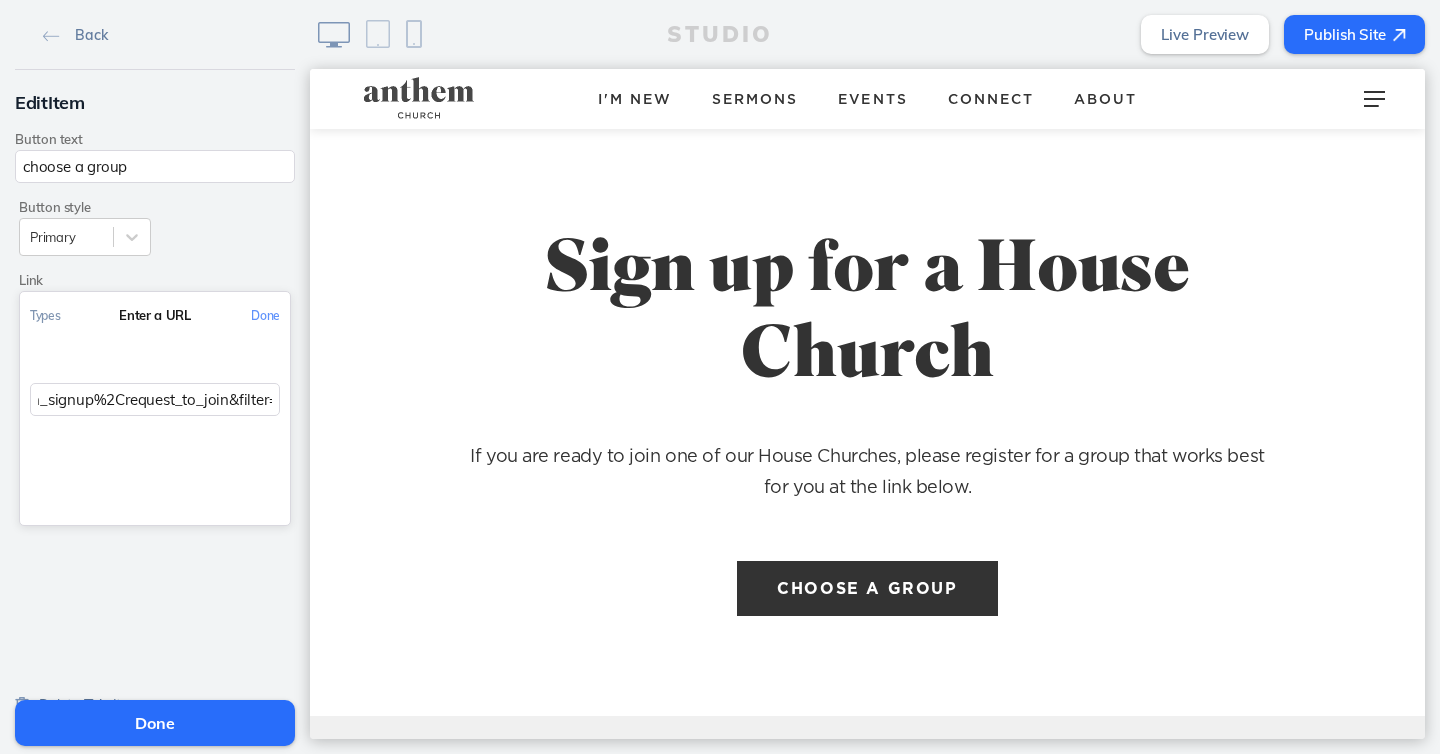 scroll, scrollTop: 0, scrollLeft: 505, axis: horizontal 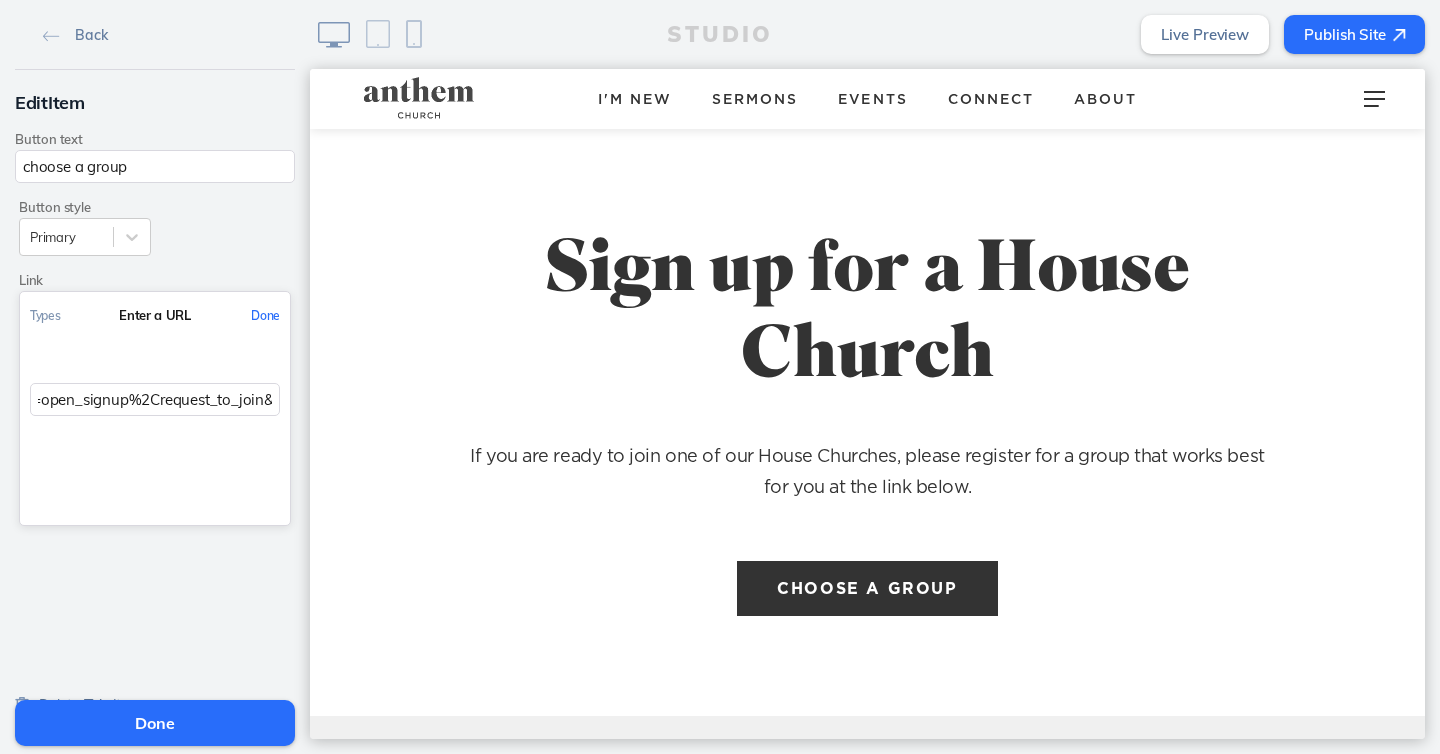 type on "https://anthemdenver.churchcenter.com/groups/house-churches?enrollment=open_signup%2Crequest_to_join&filter=enrollment" 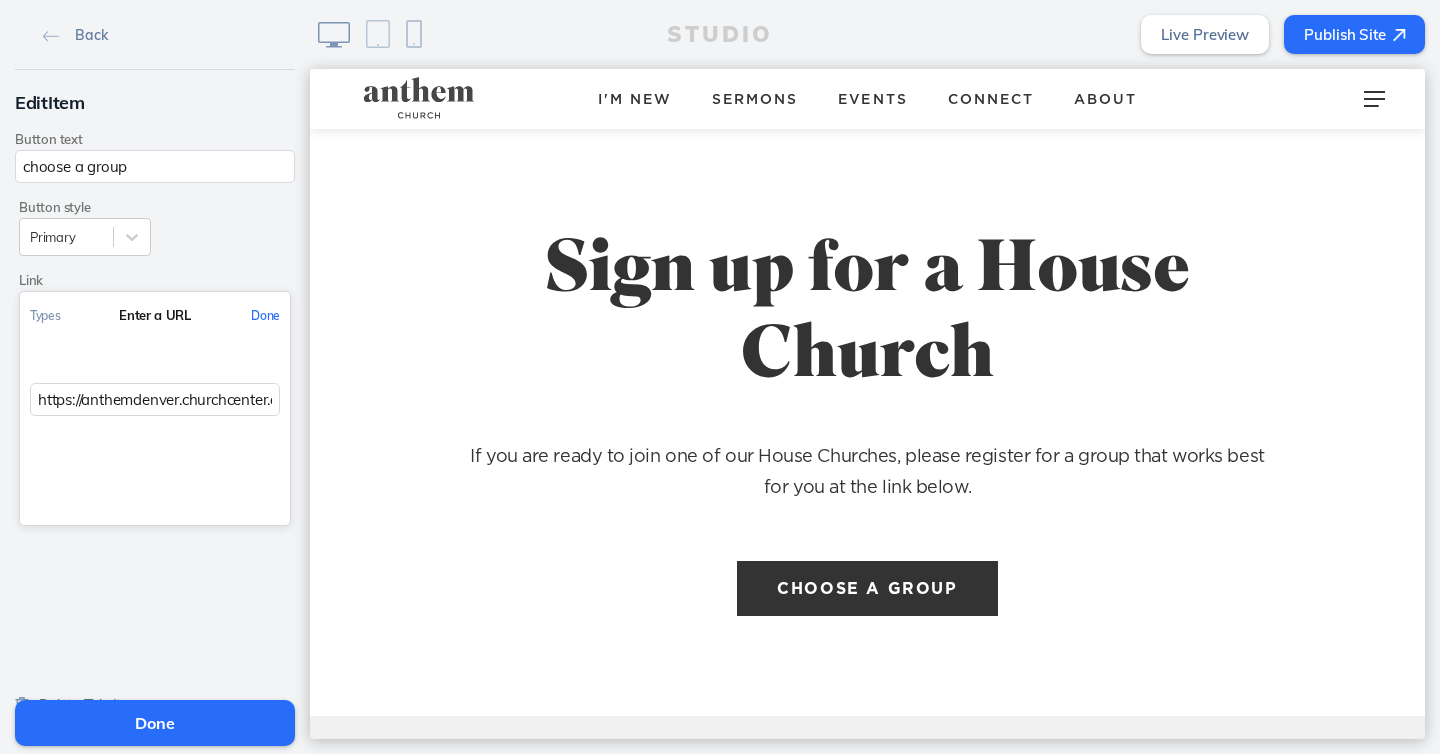 click on "Done" 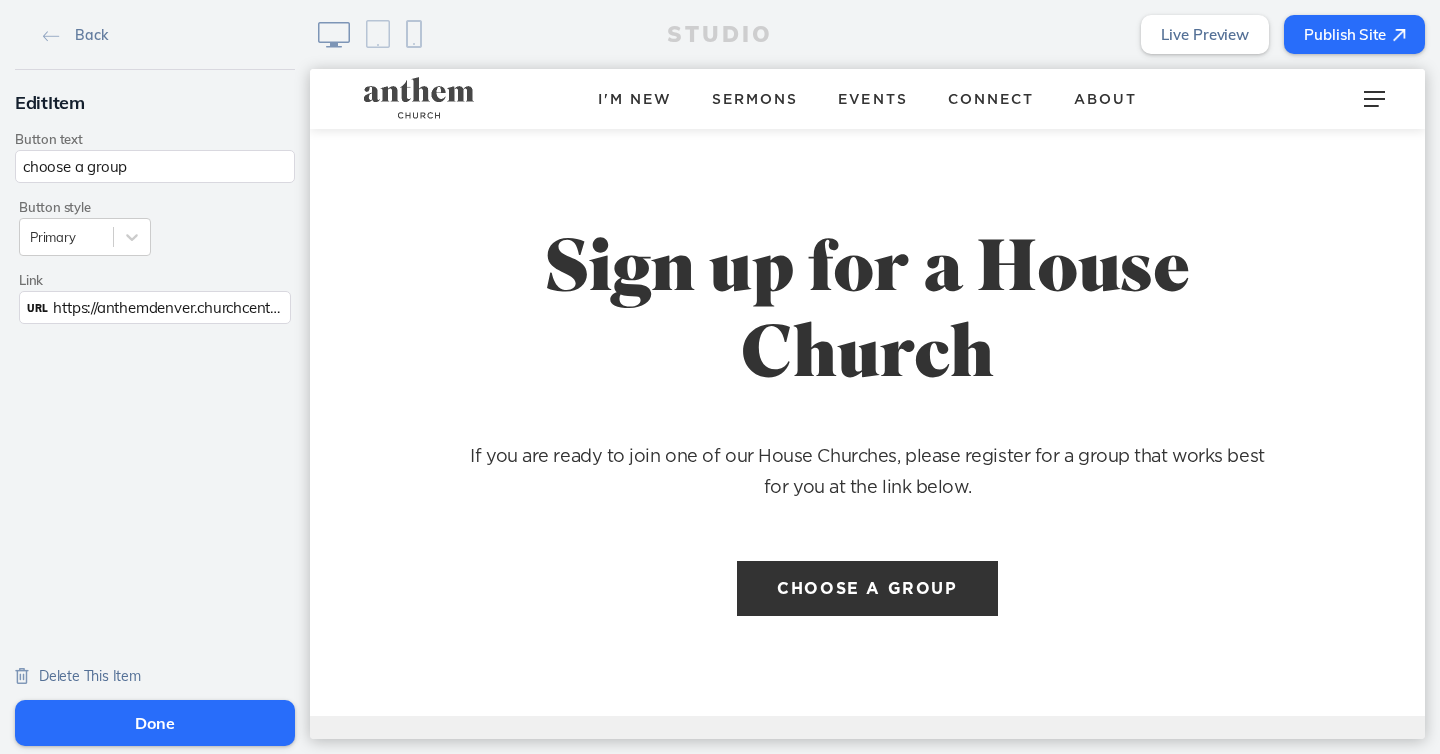 click on "Done" 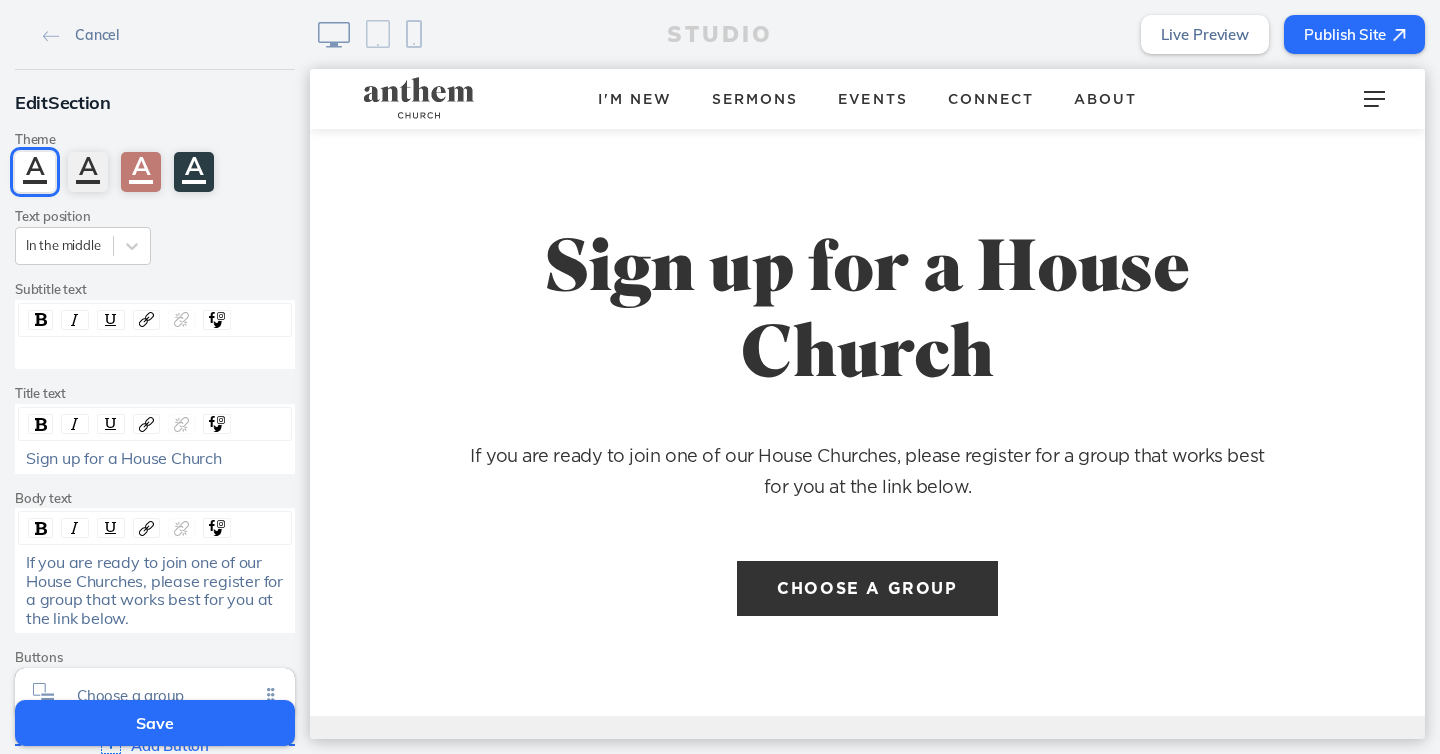 click on "Save" 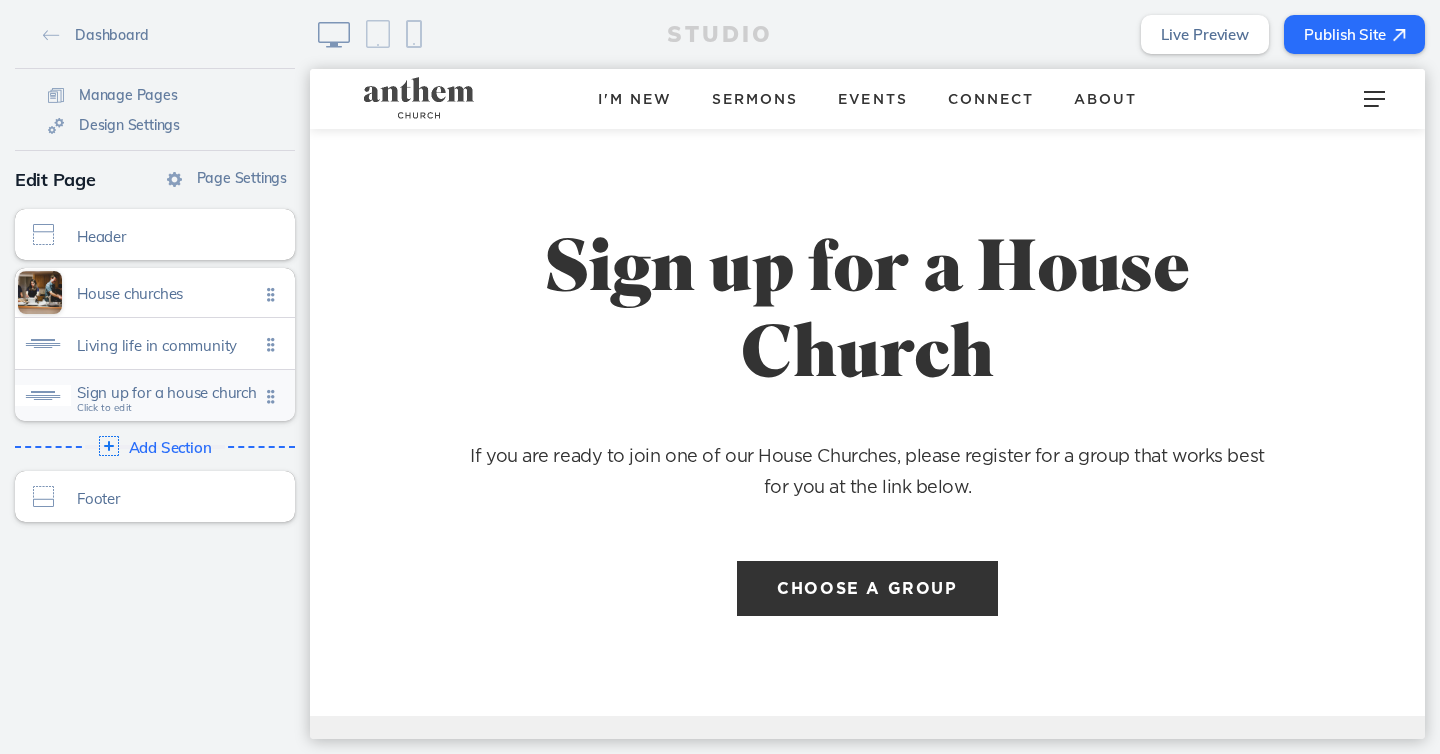 click on "Sign up for a house church Click to edit" 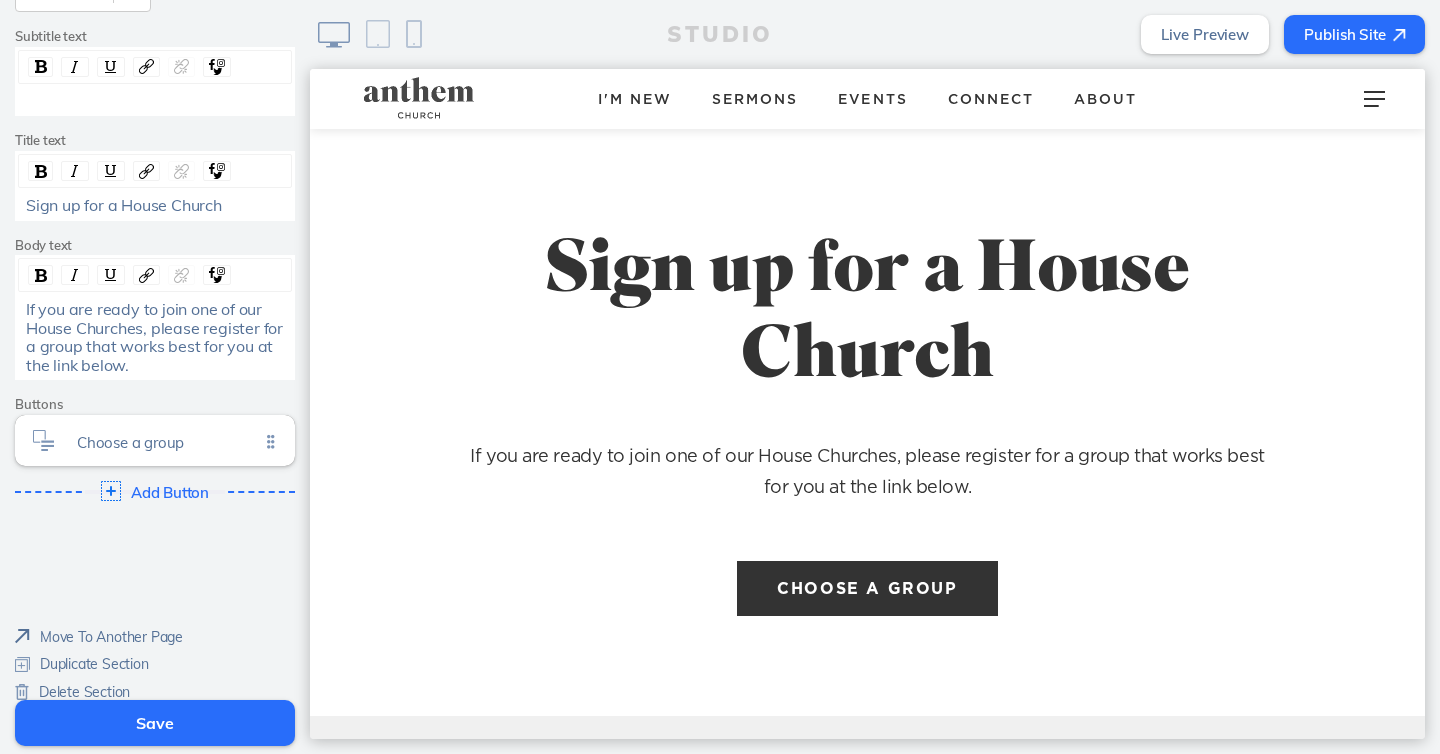 scroll, scrollTop: 269, scrollLeft: 0, axis: vertical 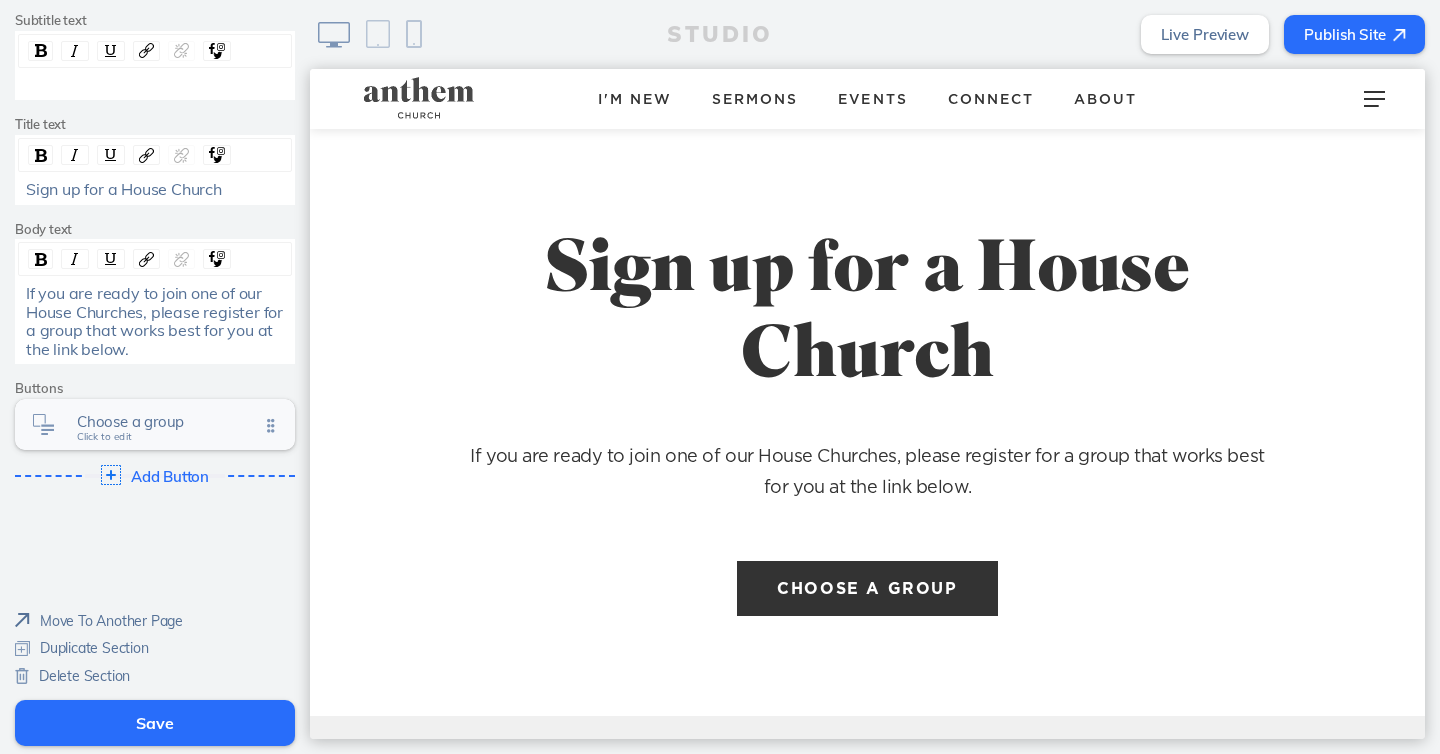 click on "Choose a group" 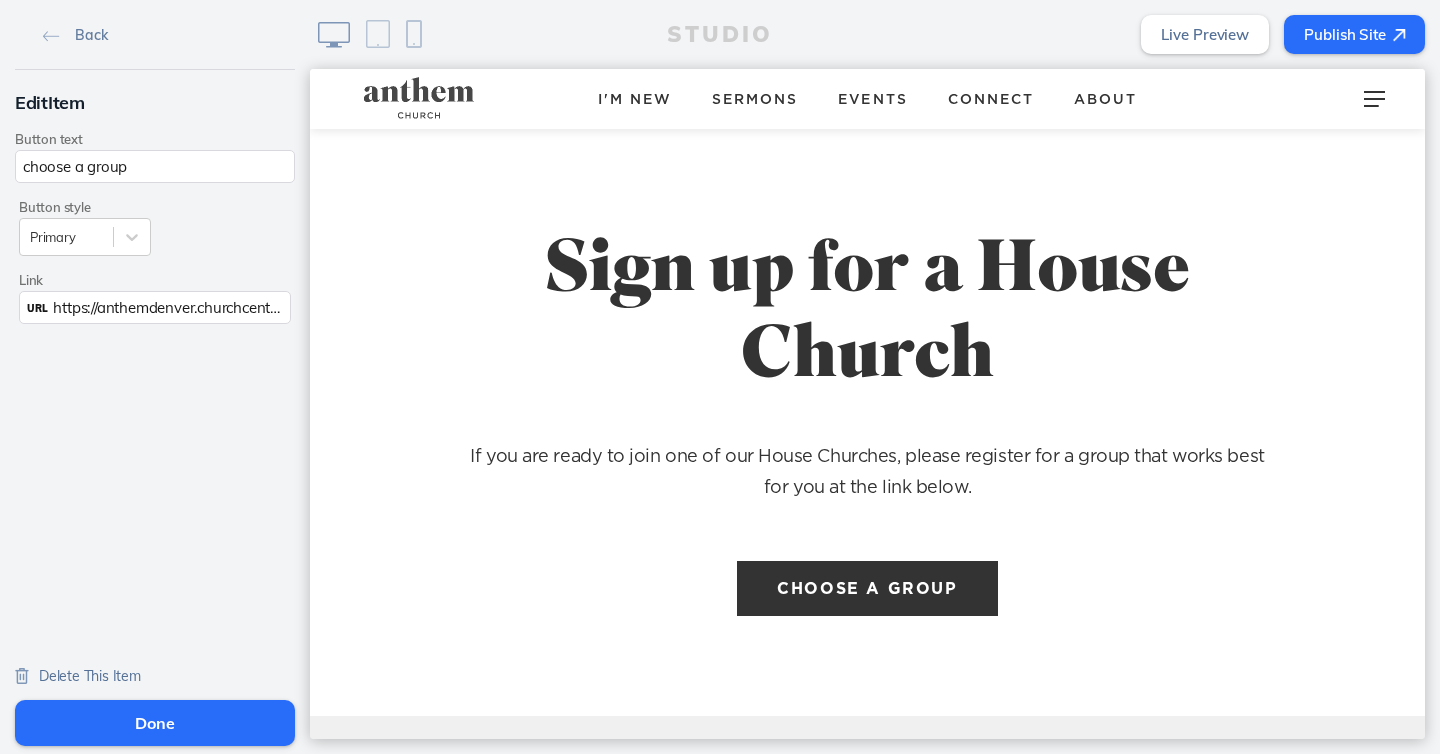 click on "https://anthemdenver.churchcenter.com/groups/house-churches?enrollment=open_signup%2Crequest_to_join&filter=enrollment" 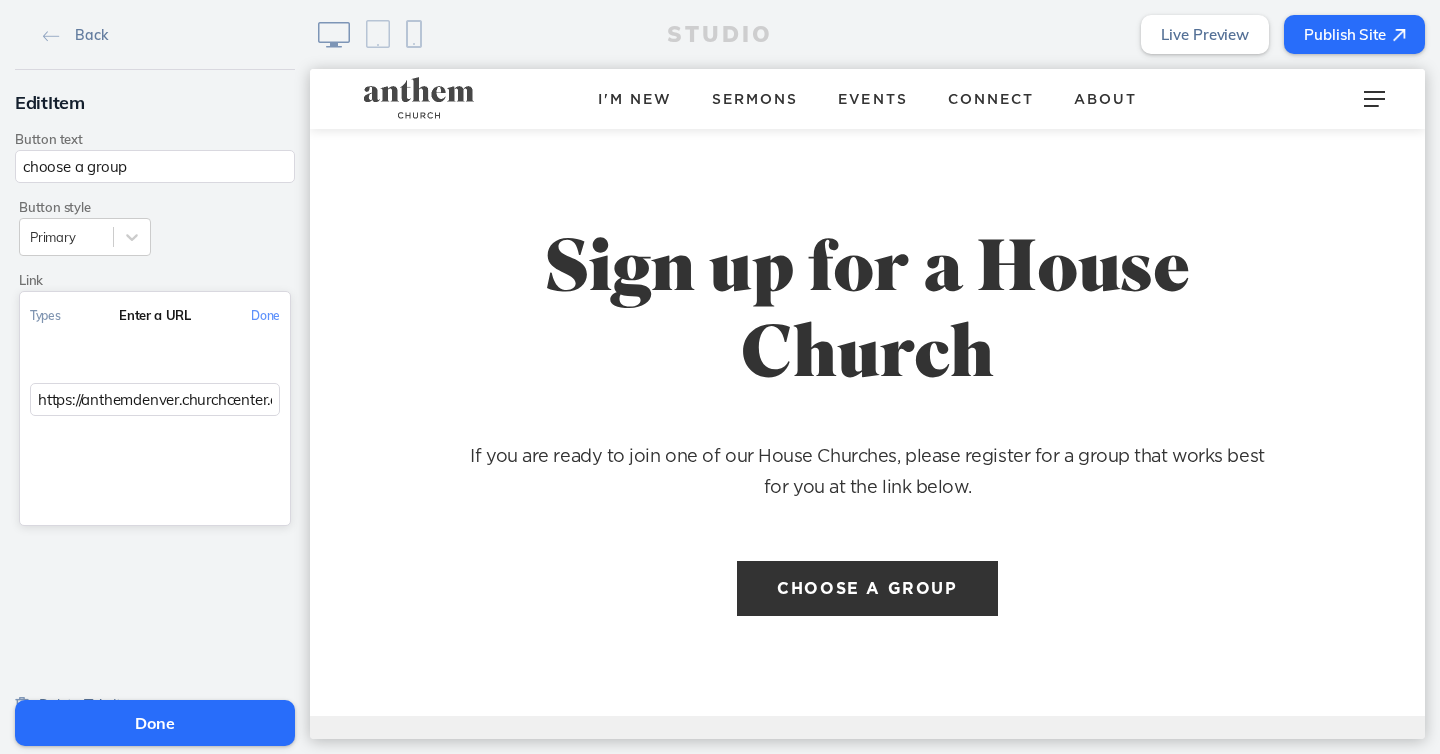 click on "Enter a URL" 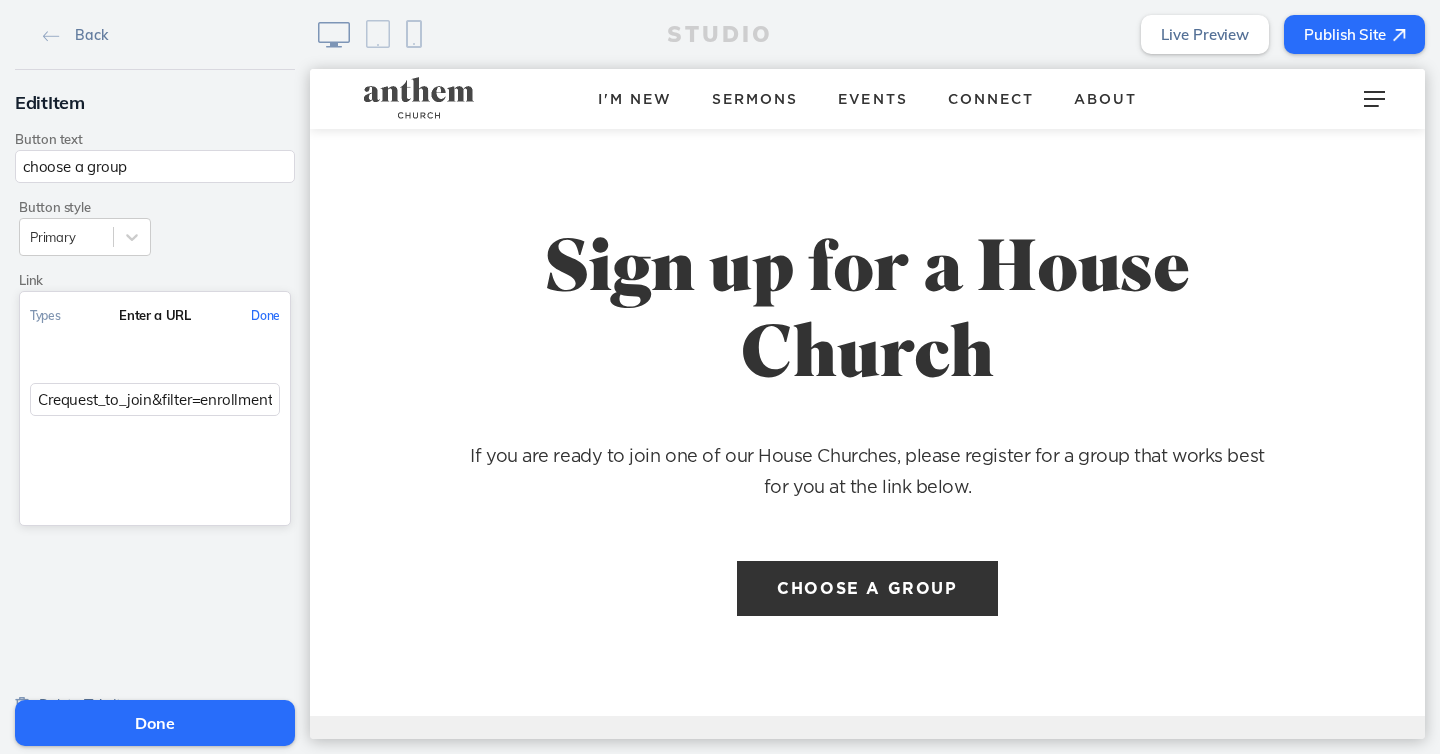 click on "Done" 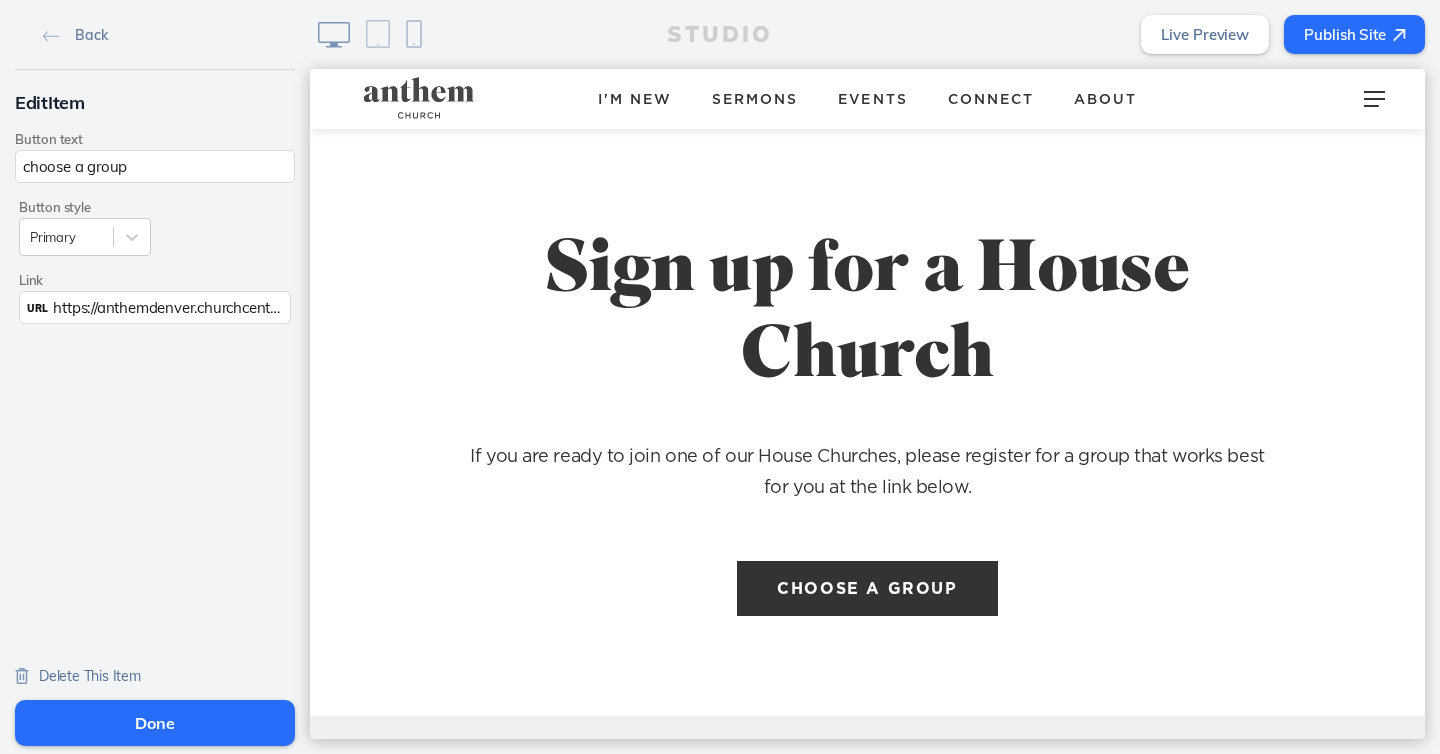 click on "Done" 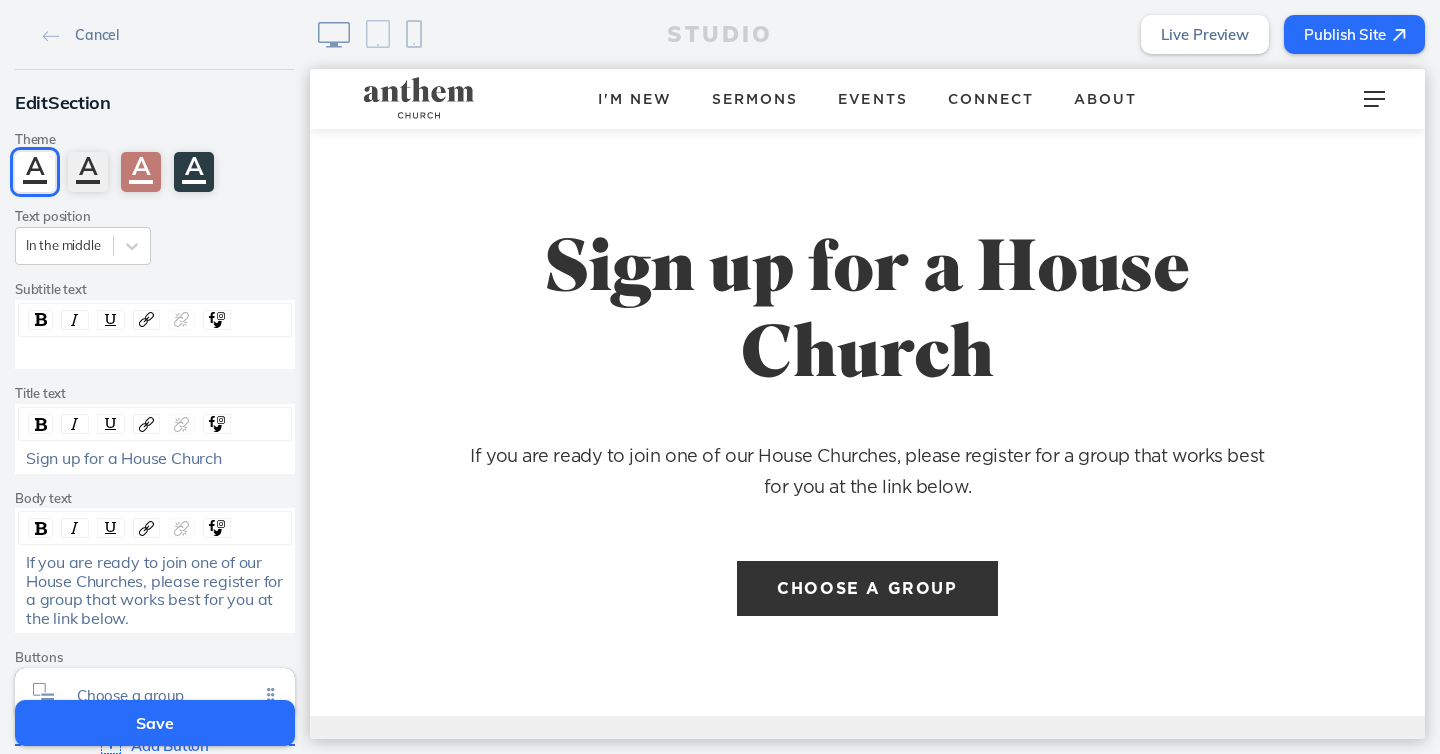 click on "Save" 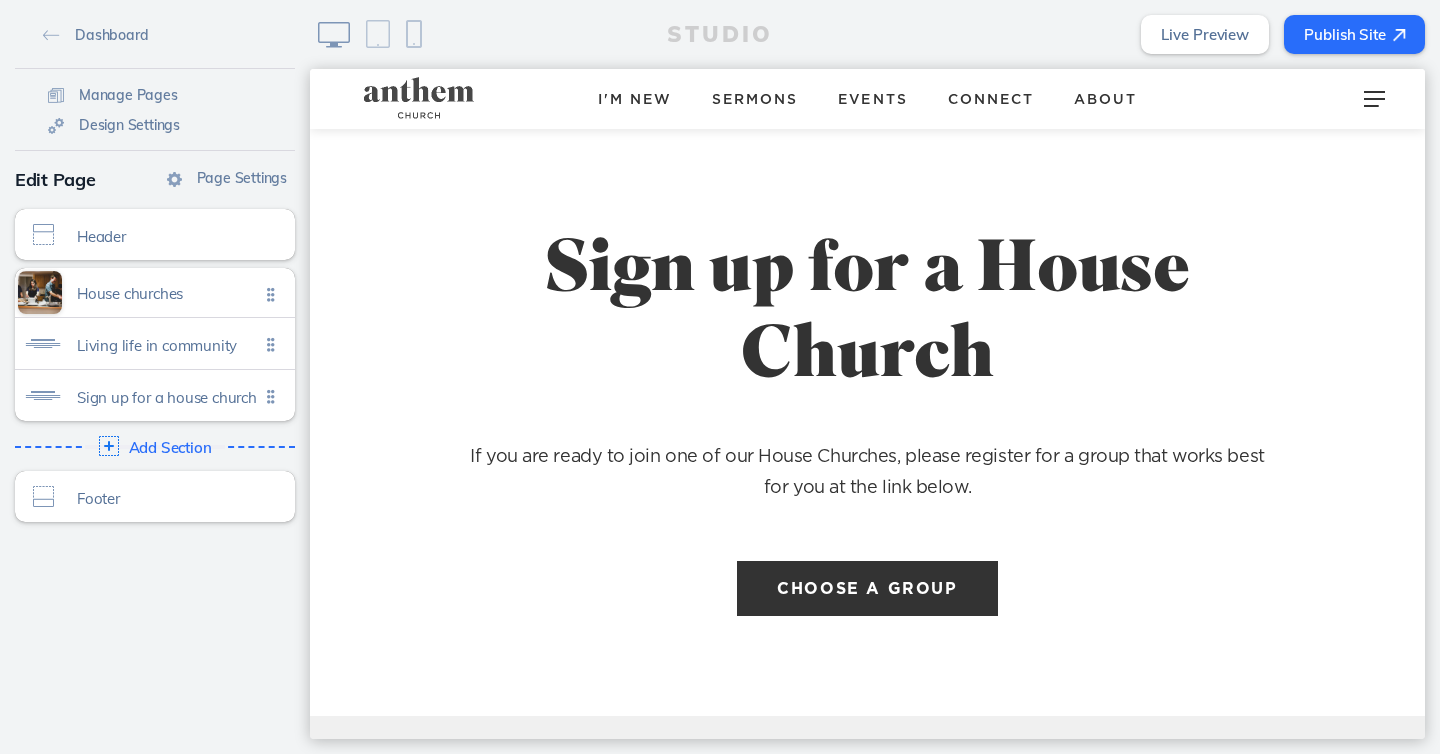 click on "Publish Site" 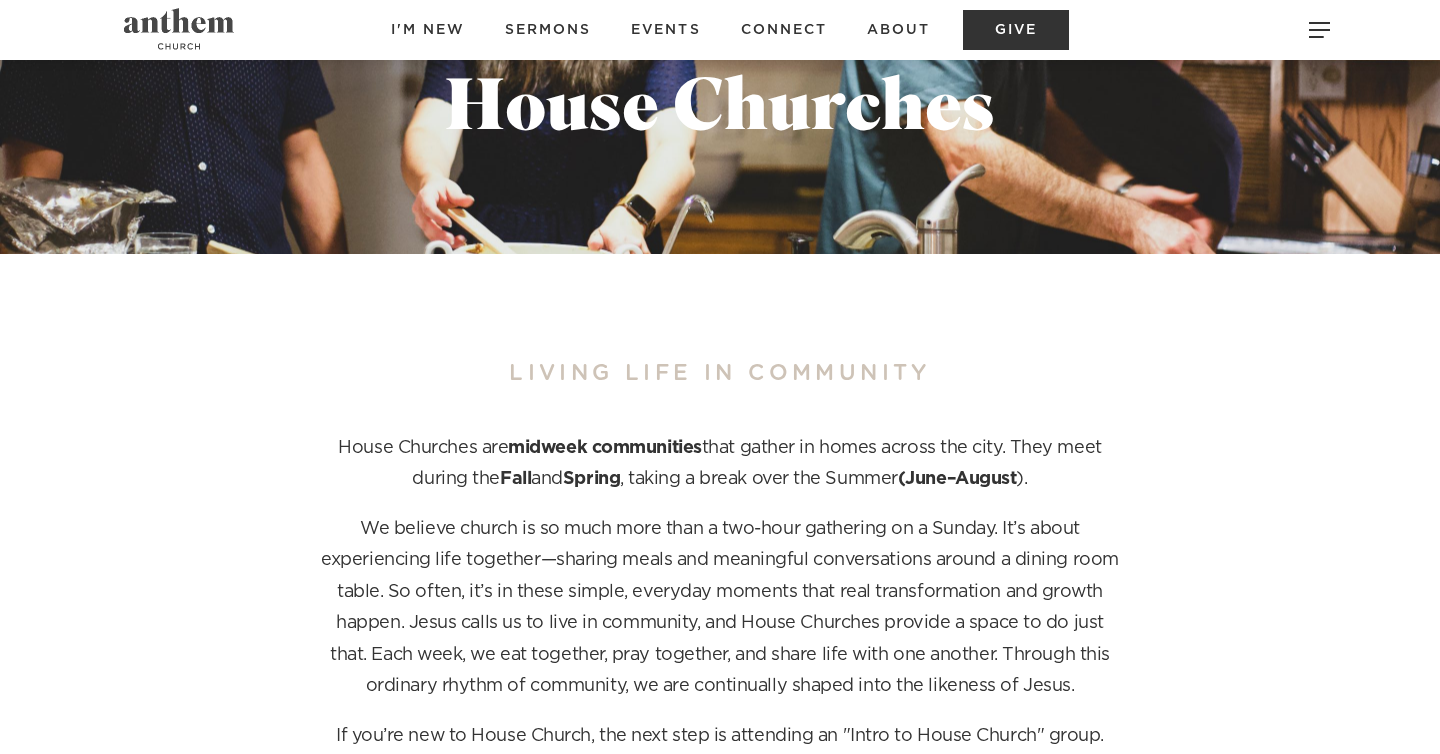 scroll, scrollTop: 0, scrollLeft: 0, axis: both 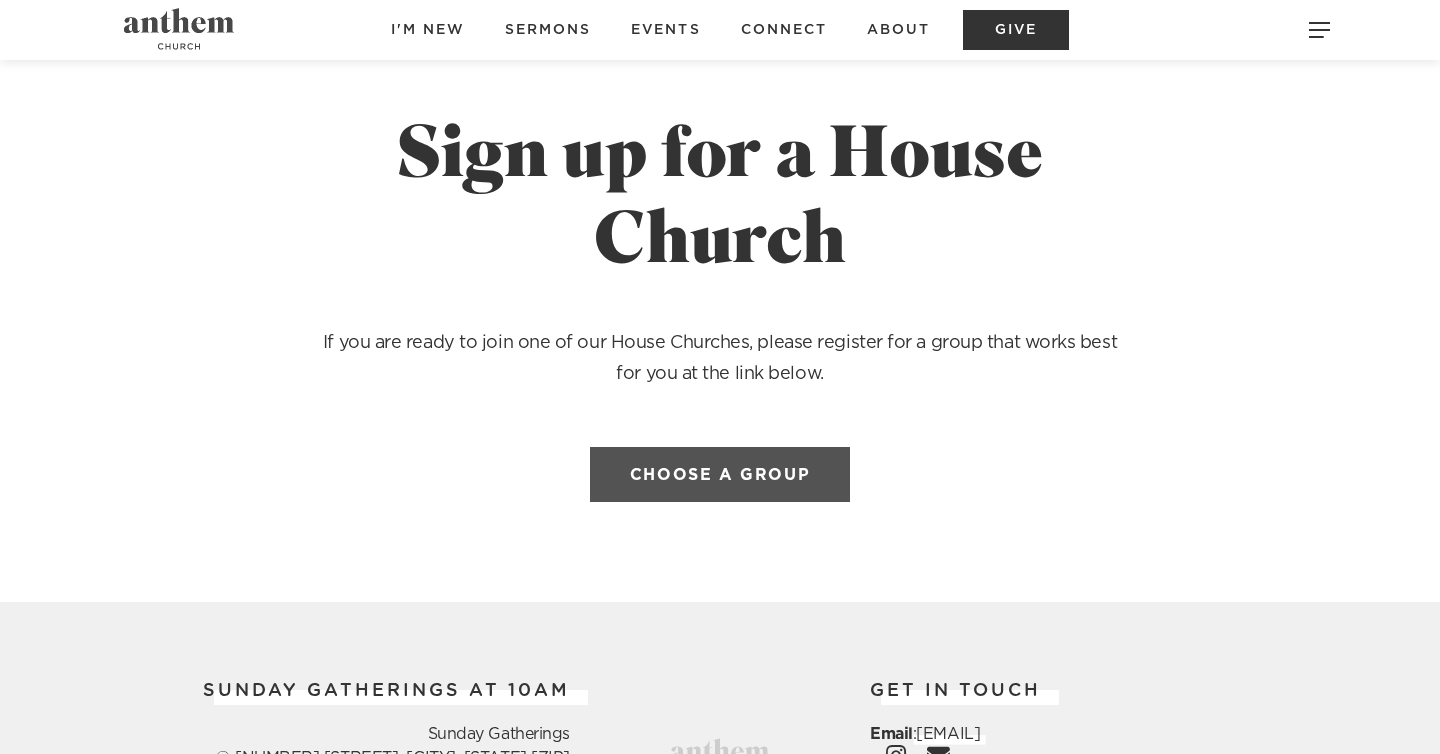 click on "choose a group" at bounding box center [720, 474] 